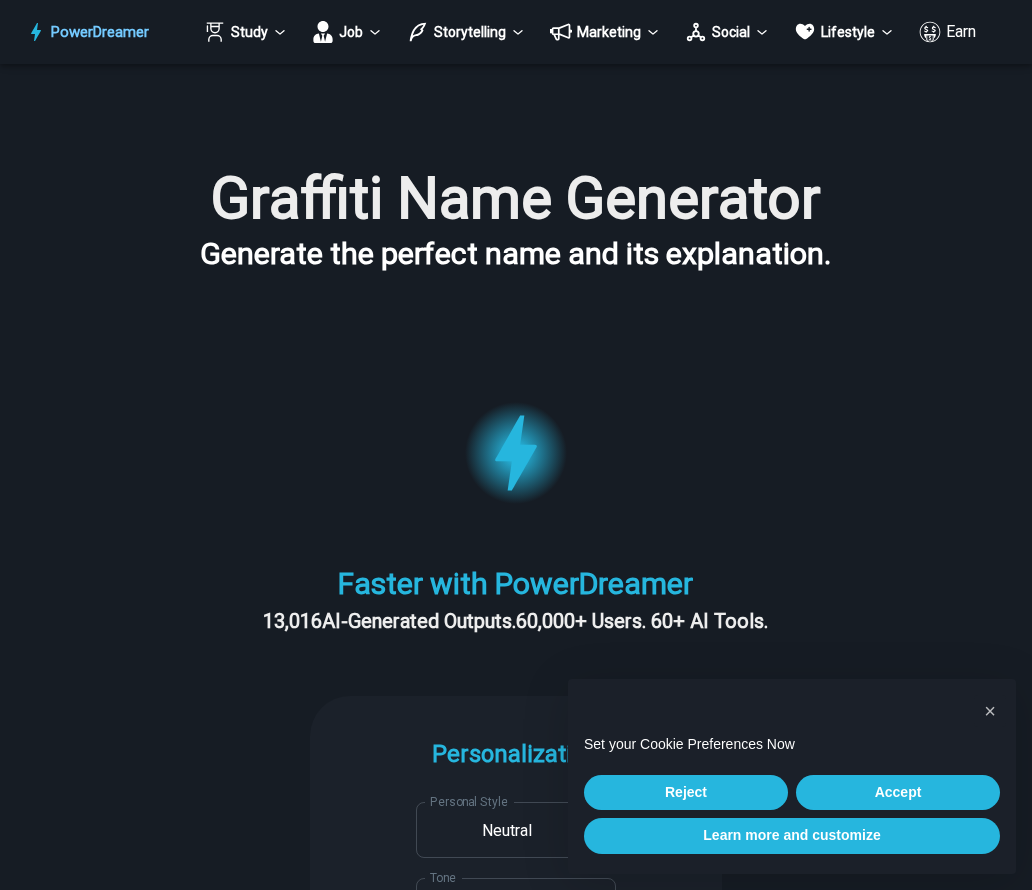 scroll, scrollTop: 0, scrollLeft: 0, axis: both 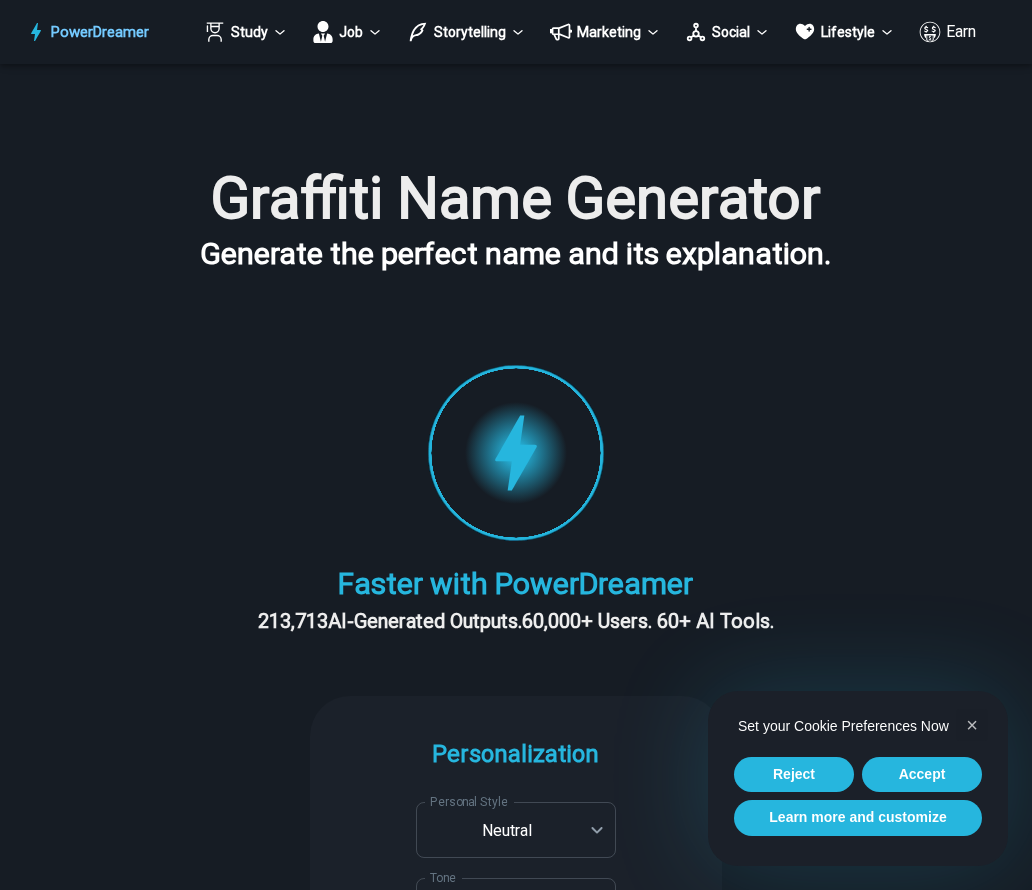 click on "213,713  AI-Generated Outputs.  60,000+ Users. 60+ AI Tools." at bounding box center [516, 621] 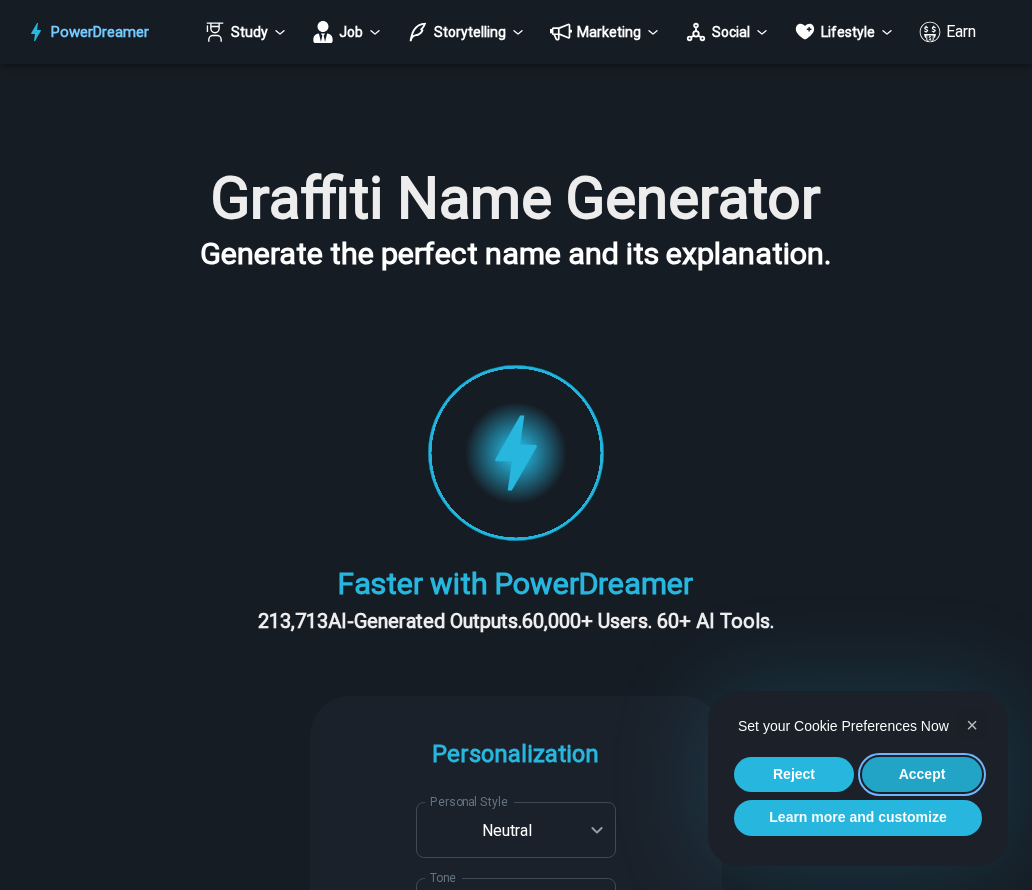 click on "Accept" at bounding box center (922, 775) 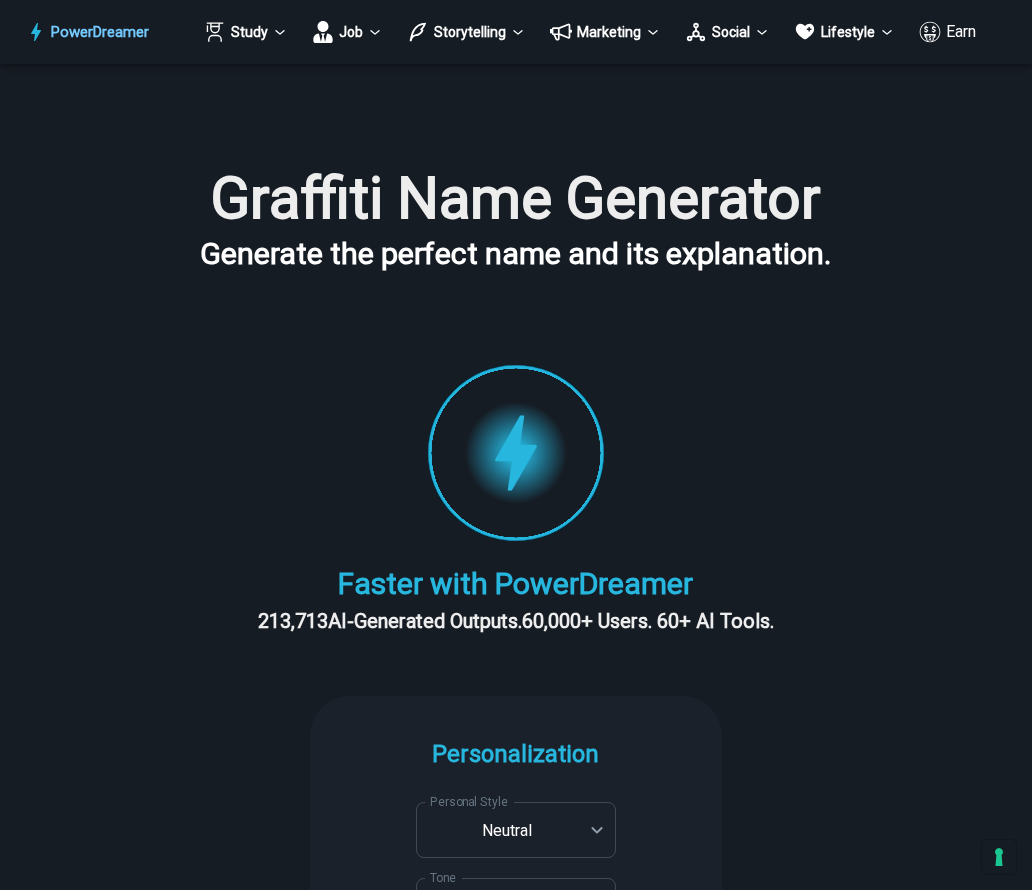 scroll, scrollTop: 0, scrollLeft: 0, axis: both 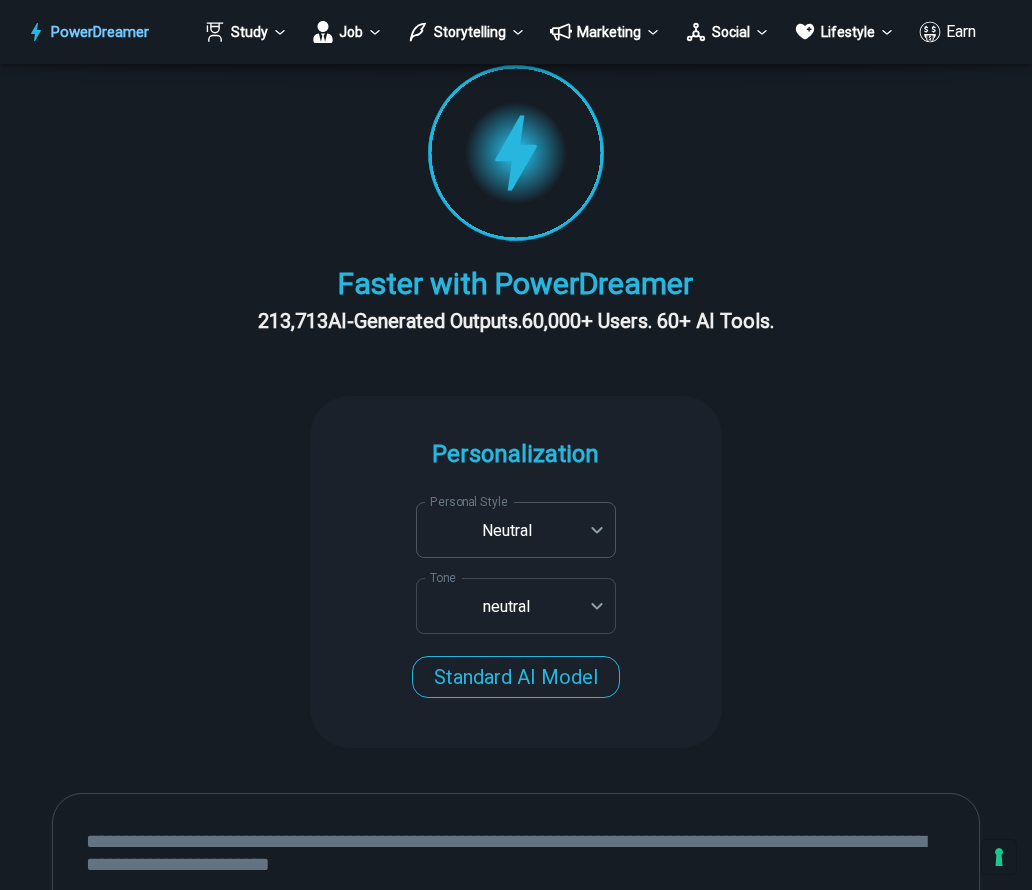 click on "**********" at bounding box center (516, 145) 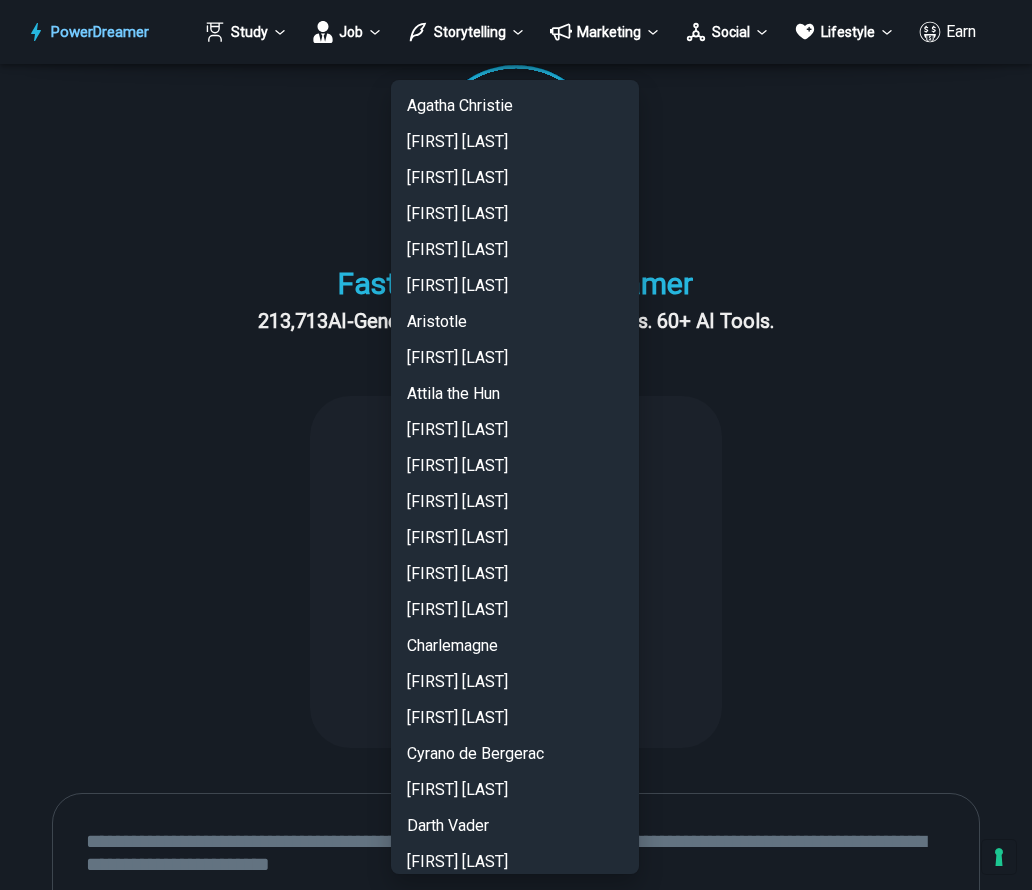 scroll, scrollTop: 2510, scrollLeft: 0, axis: vertical 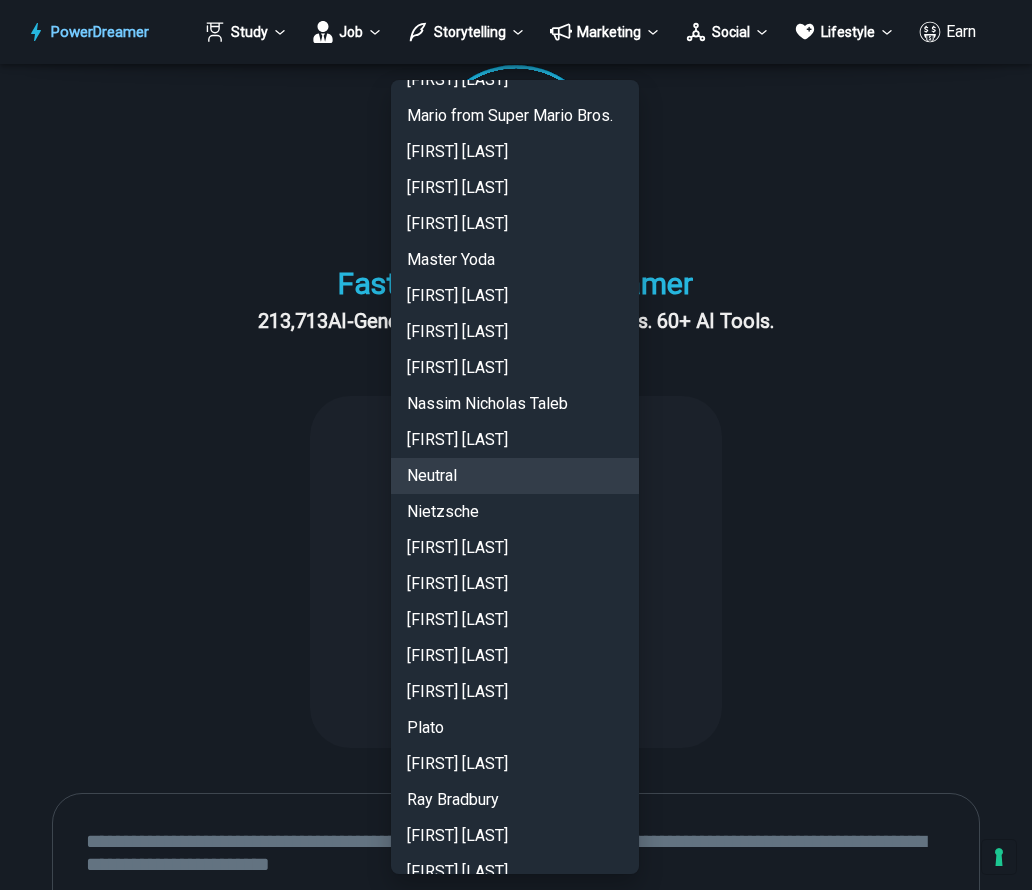 click at bounding box center (516, 445) 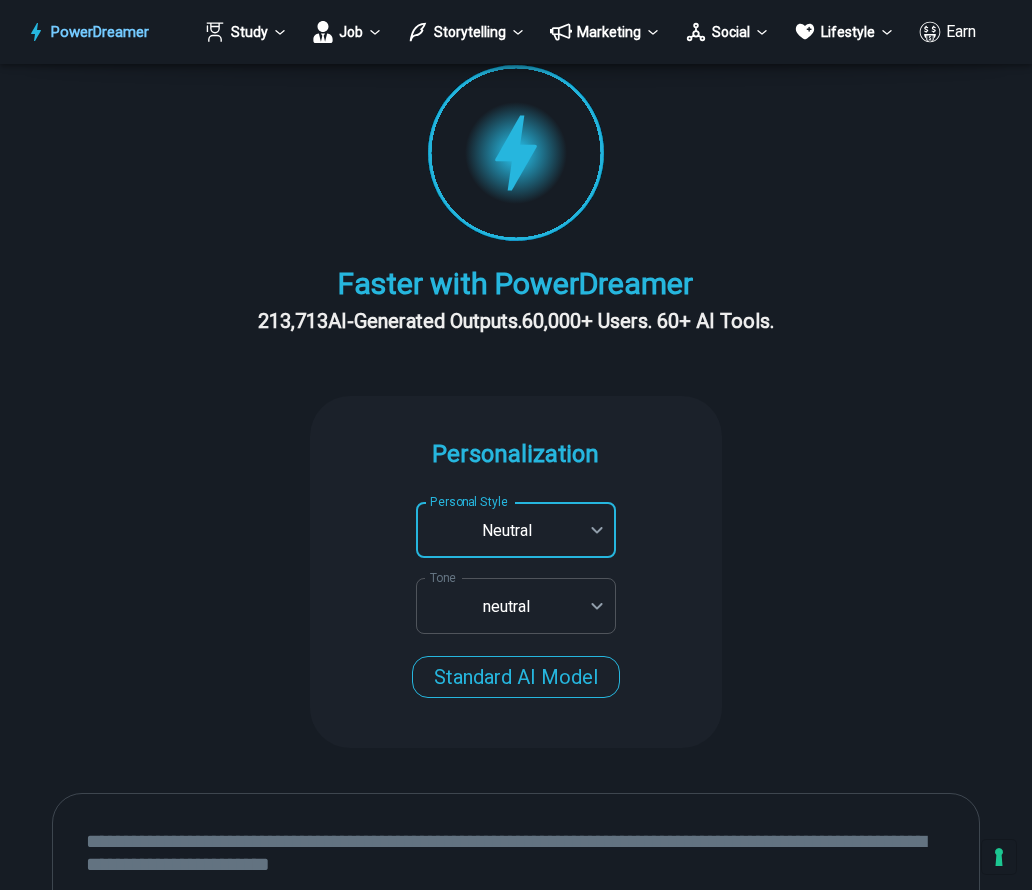click on "**********" at bounding box center [516, 145] 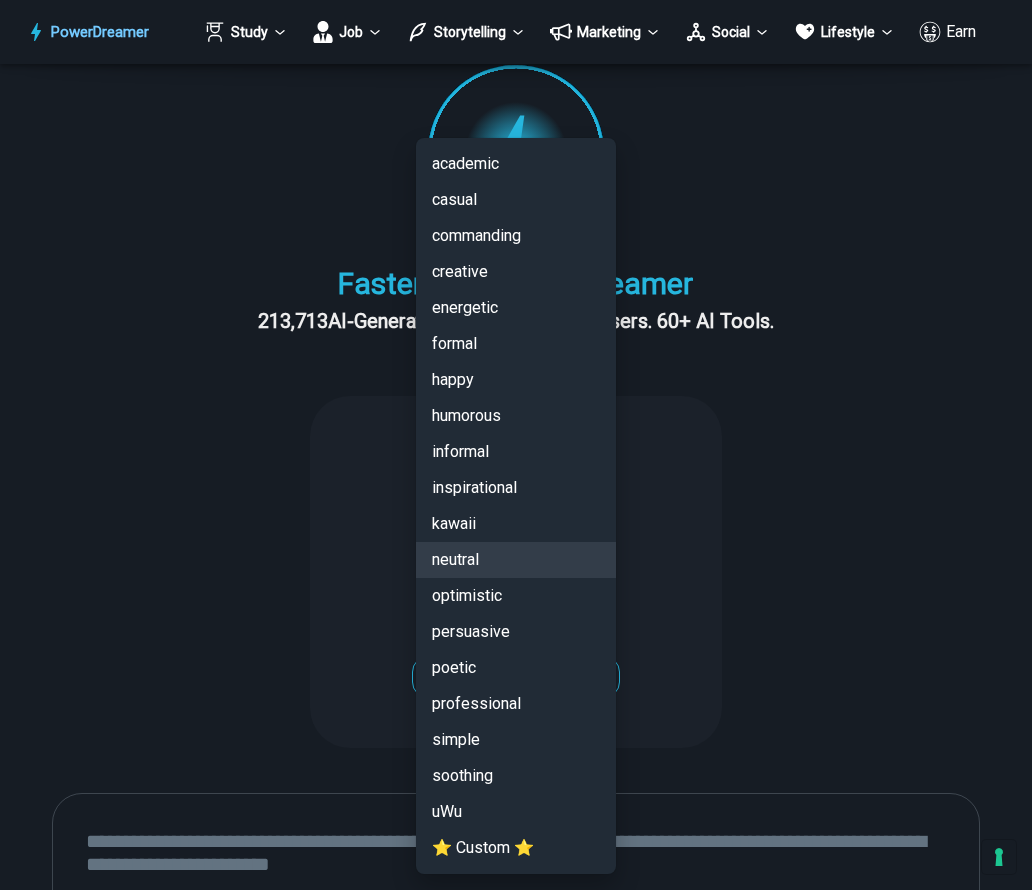 click on "commanding" at bounding box center (516, 236) 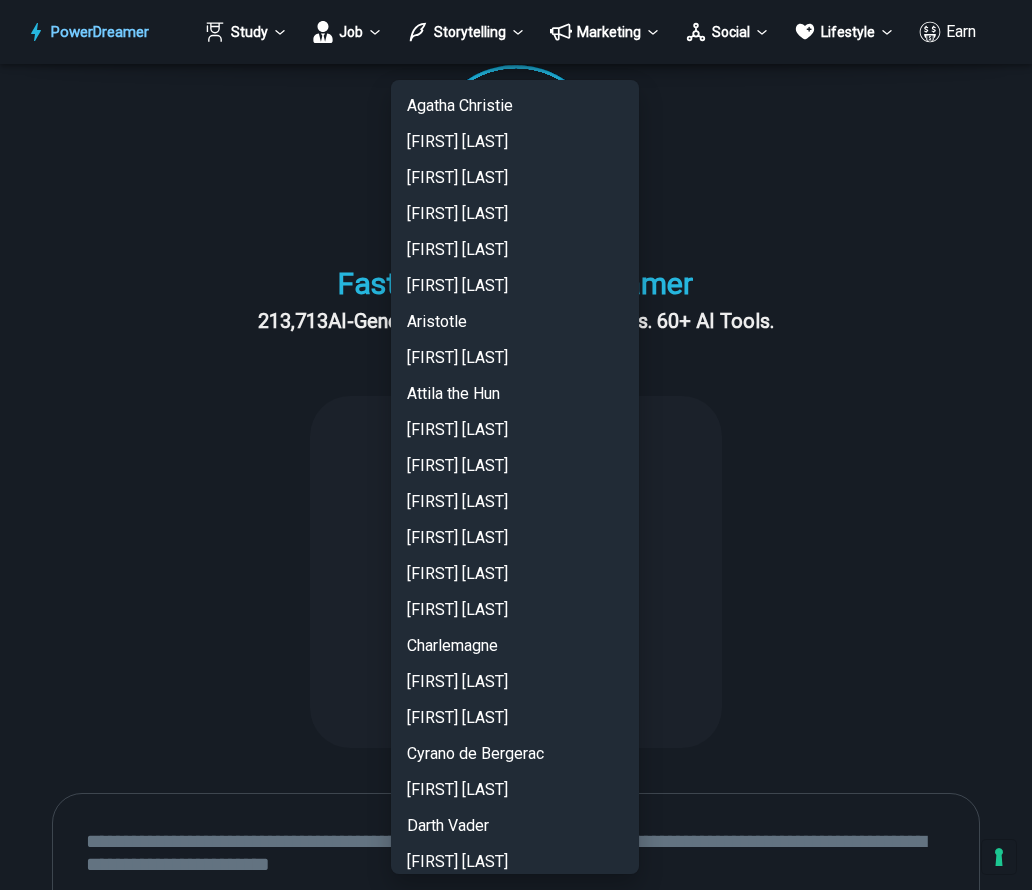 click on "**********" at bounding box center [516, 145] 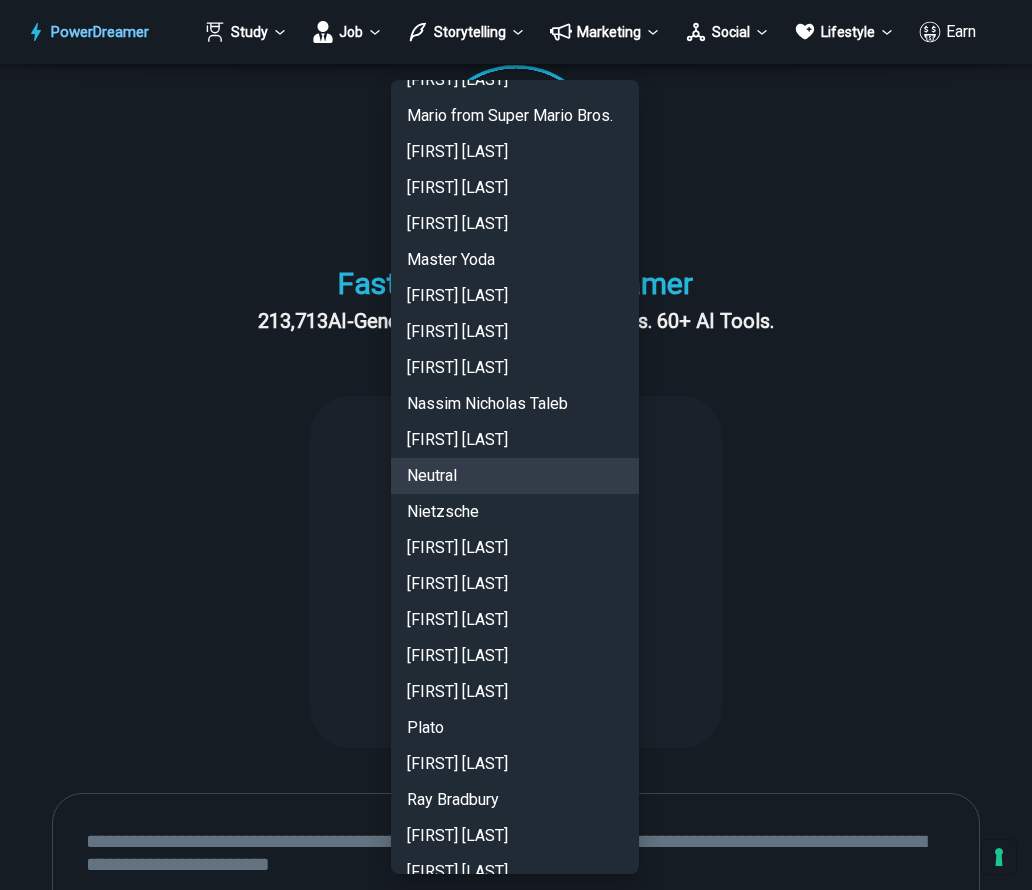 type 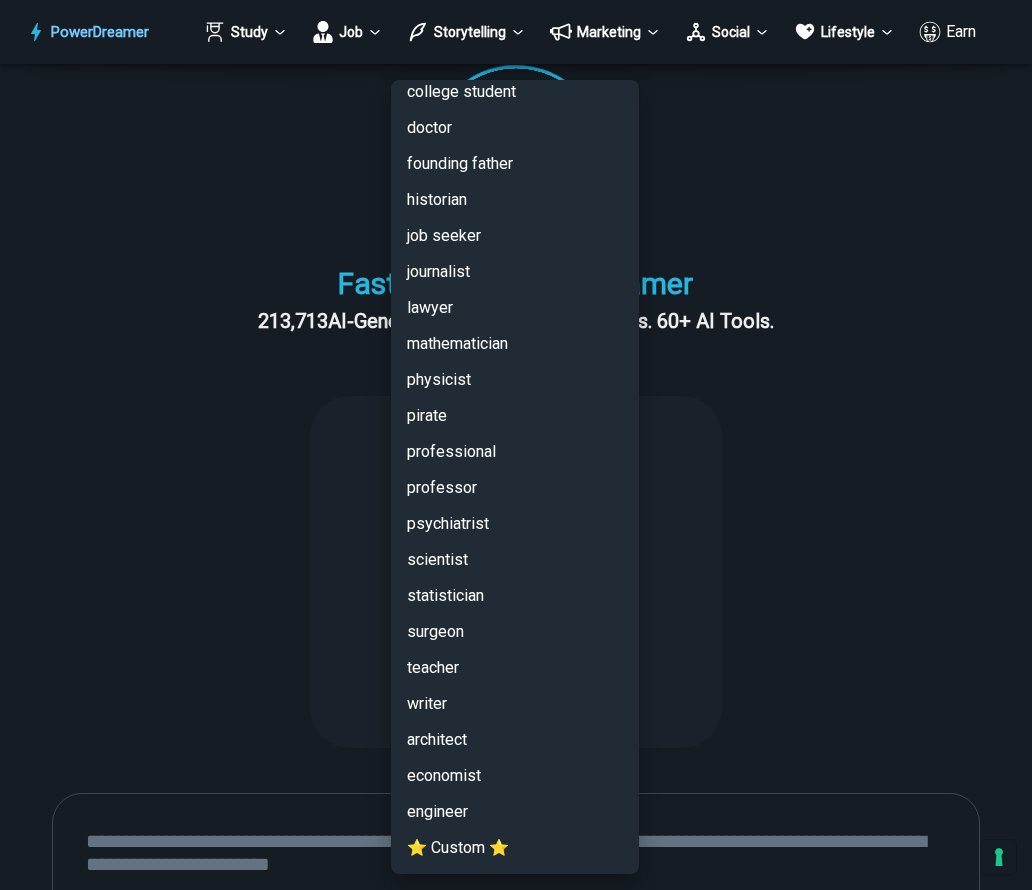 scroll, scrollTop: 3590, scrollLeft: 0, axis: vertical 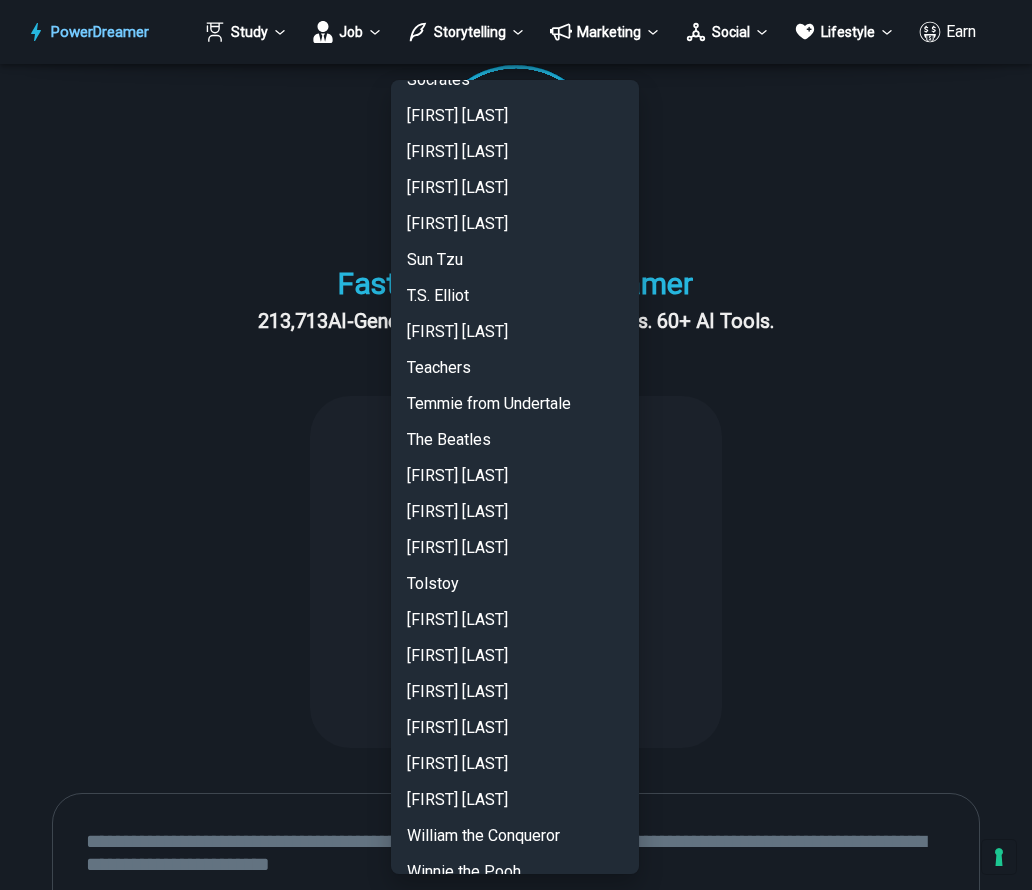 click on "[FIRST] [LAST]" at bounding box center [515, 188] 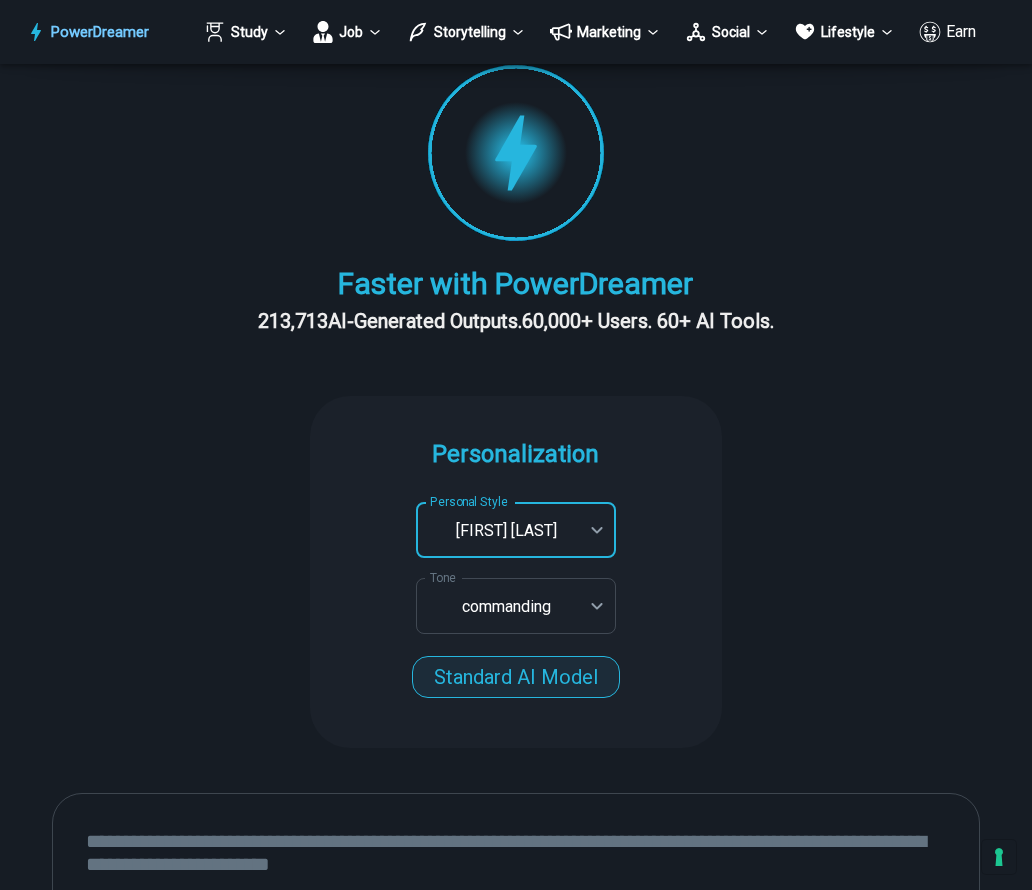 click on "Standard AI Model" at bounding box center (516, 677) 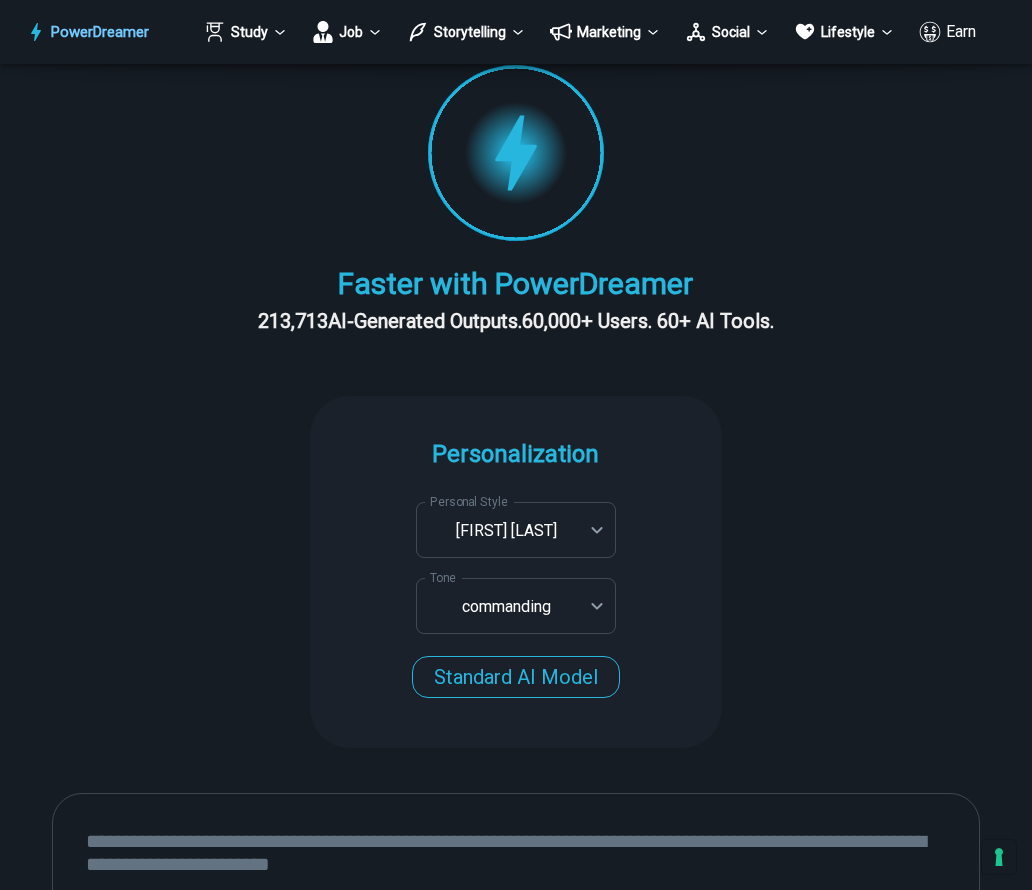 click on "**********" at bounding box center [516, 572] 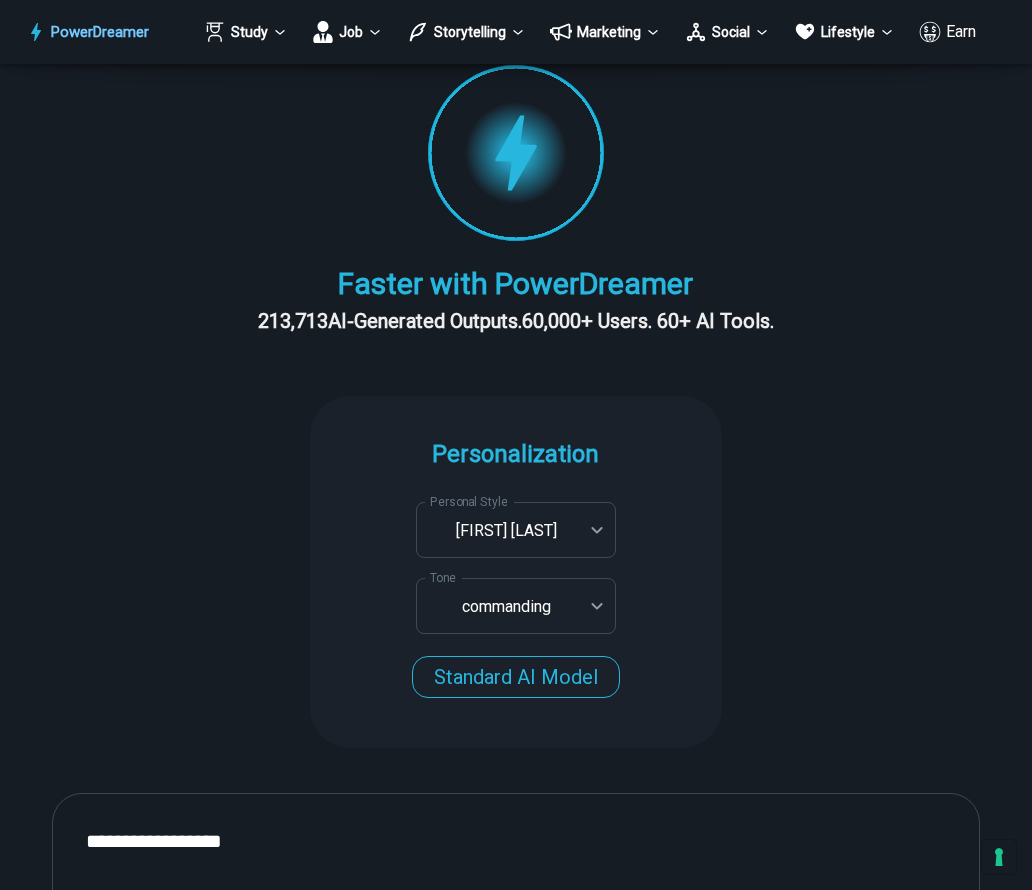 scroll, scrollTop: 304, scrollLeft: 0, axis: vertical 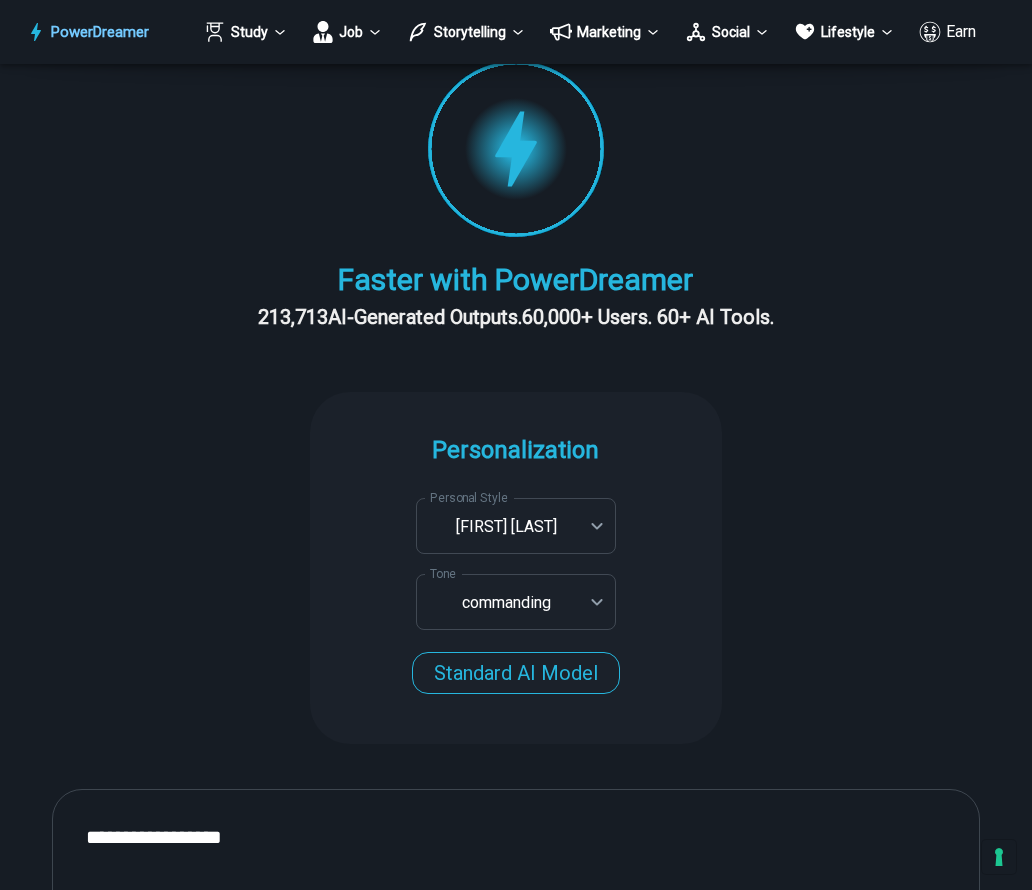 type on "**********" 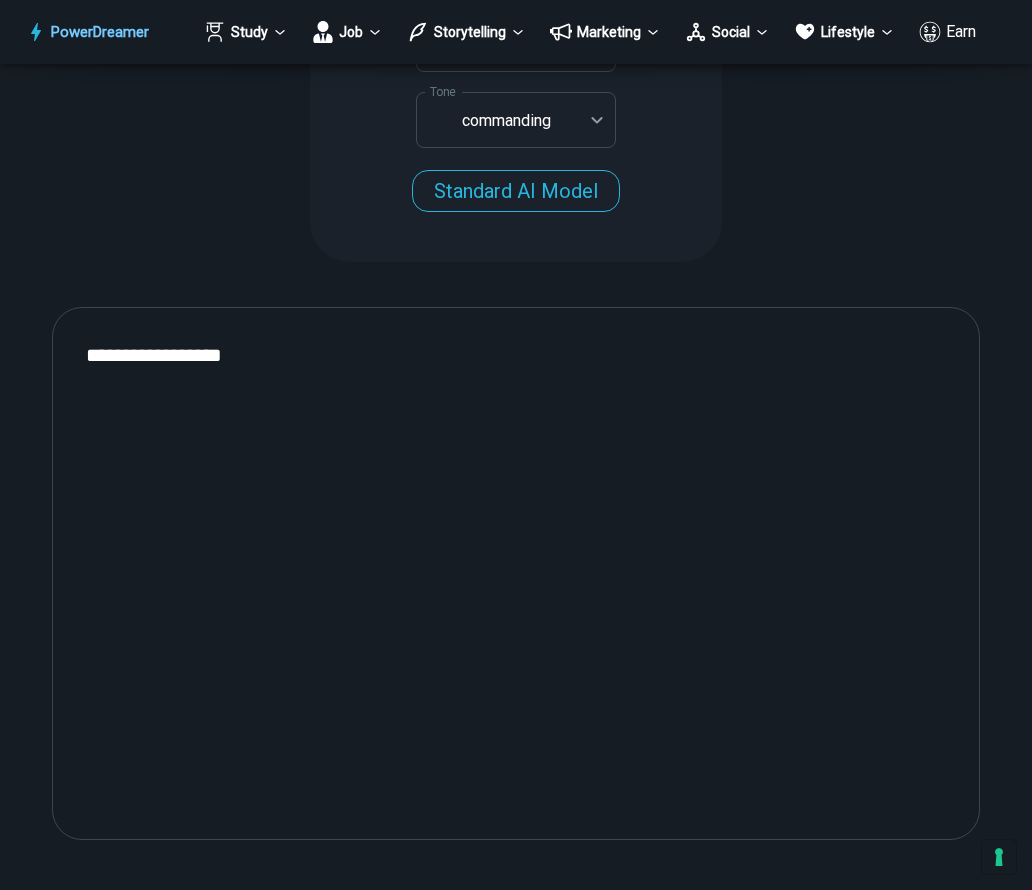 scroll, scrollTop: 1405, scrollLeft: 0, axis: vertical 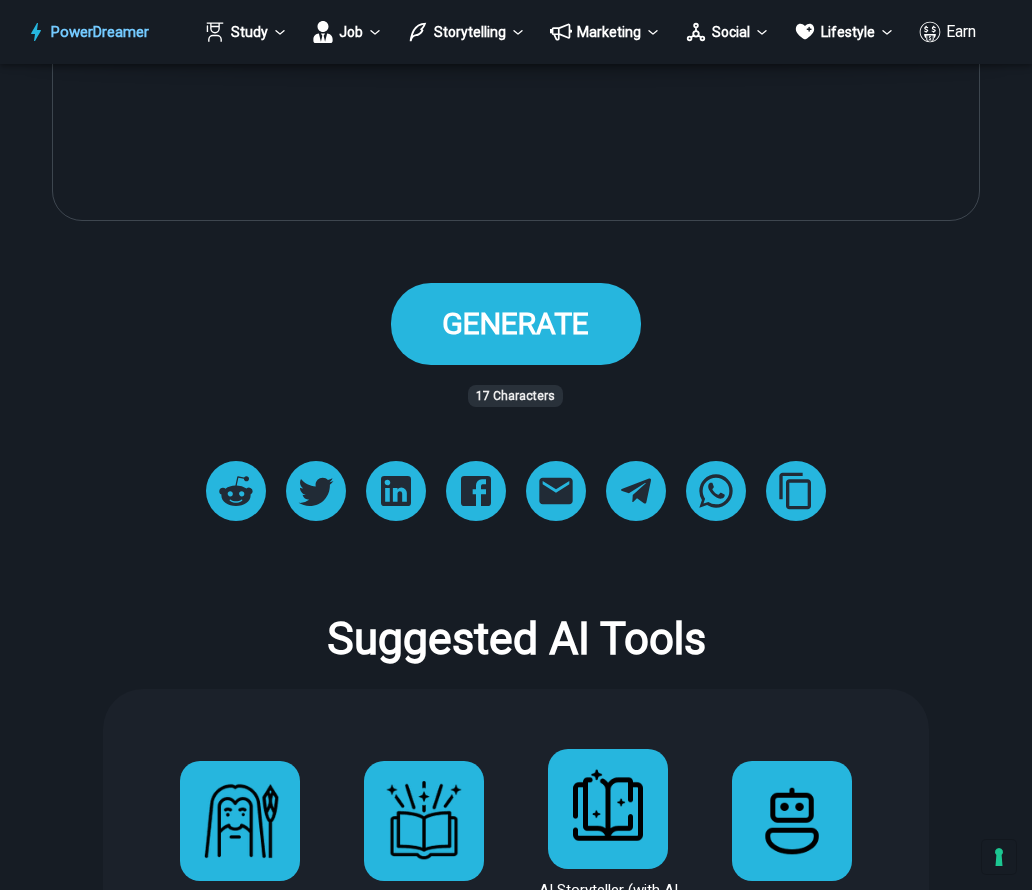 click on "GENERATE" at bounding box center (516, 323) 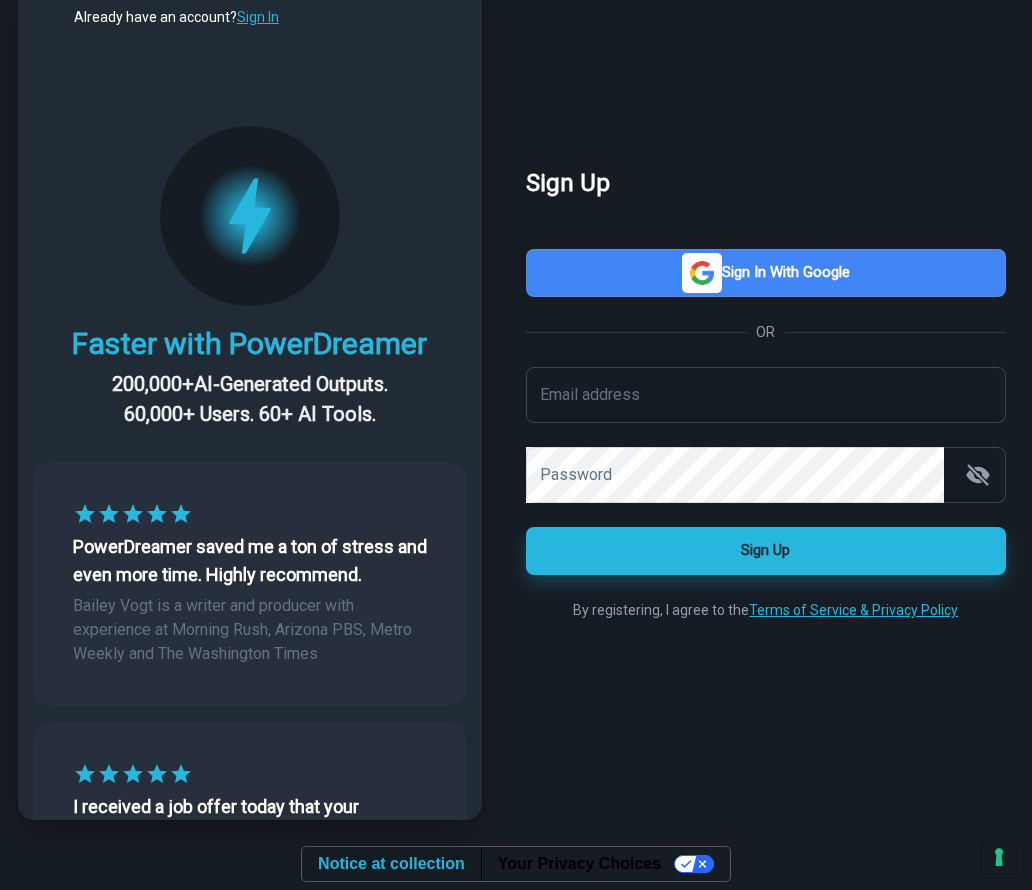 scroll, scrollTop: 0, scrollLeft: 0, axis: both 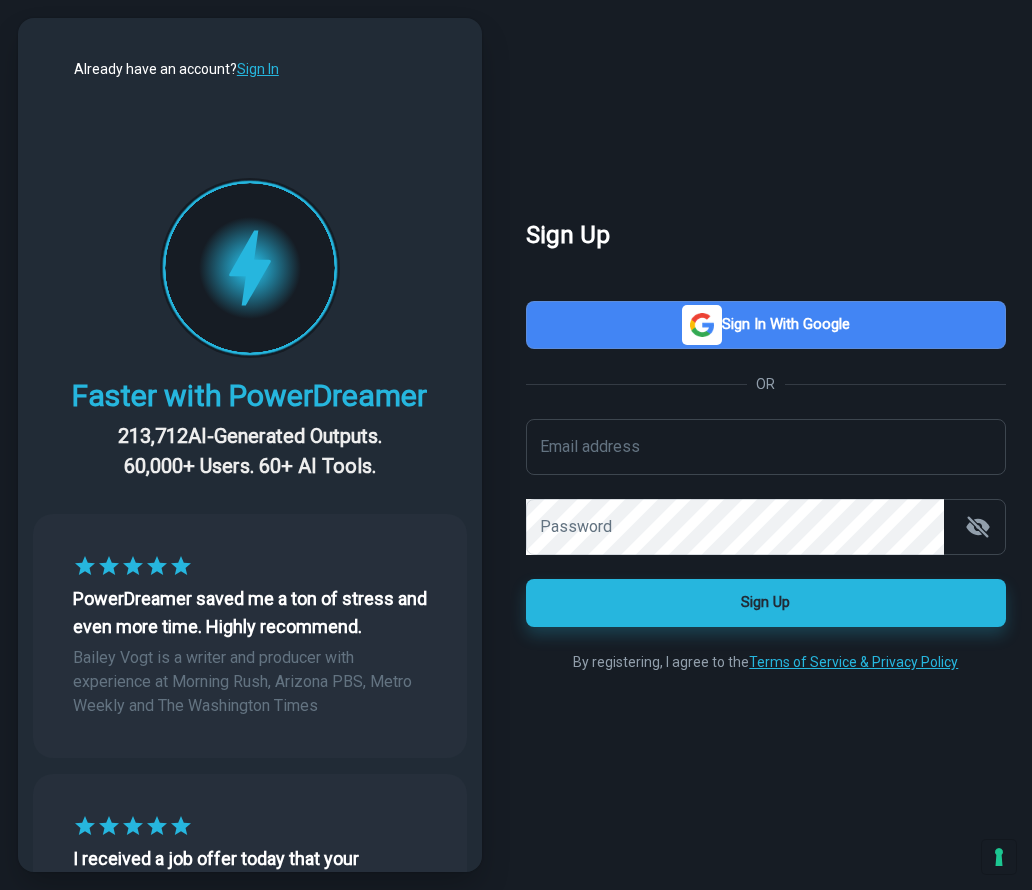 click on "Sign in with Google" at bounding box center (766, 325) 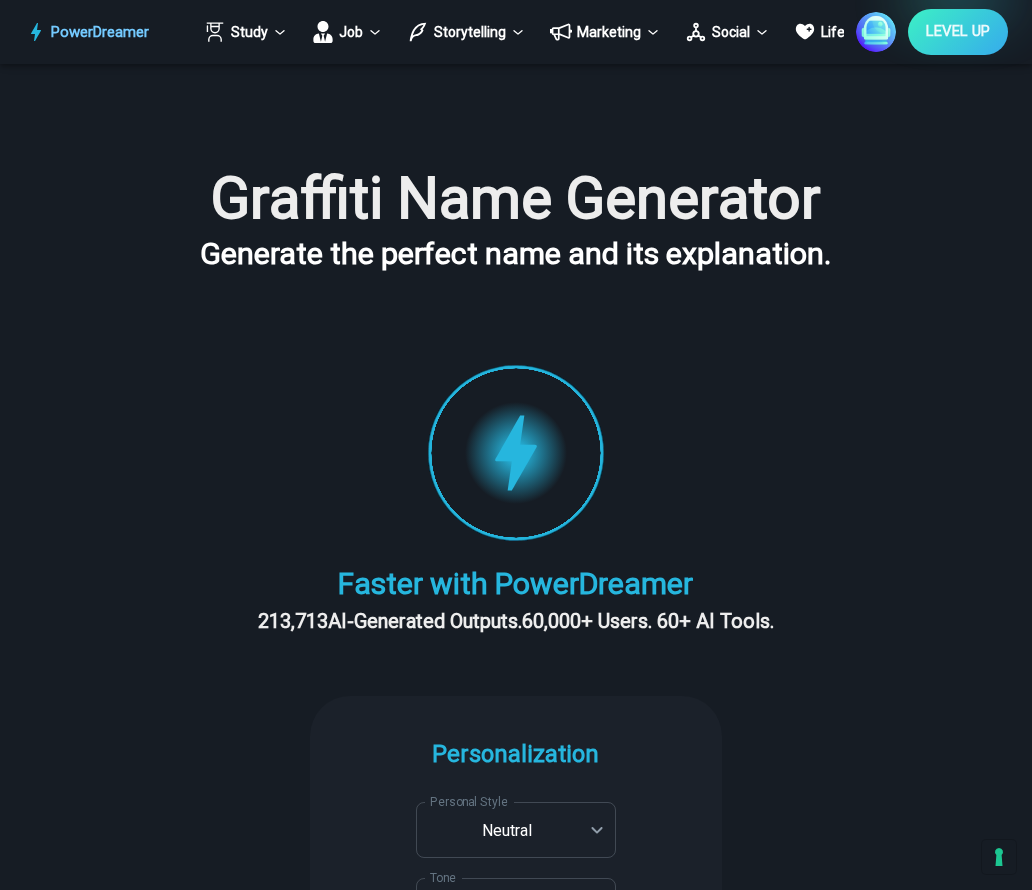 drag, startPoint x: 794, startPoint y: 667, endPoint x: 827, endPoint y: 470, distance: 199.74484 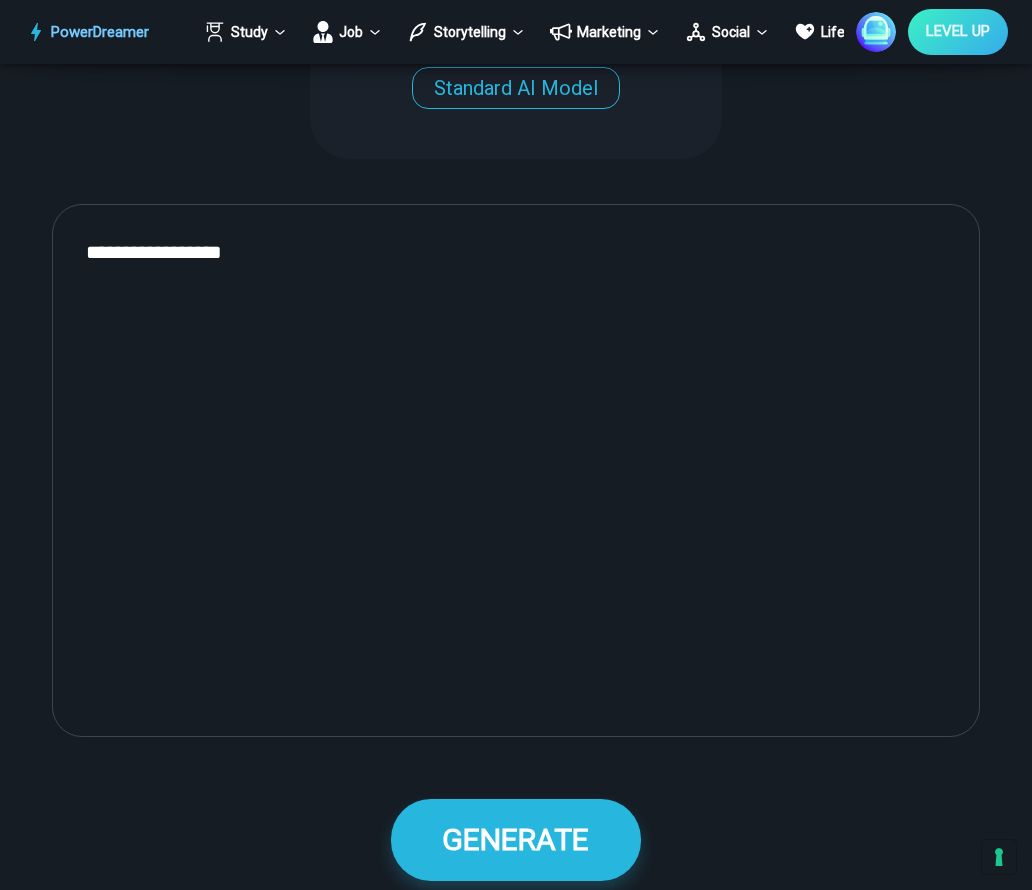 scroll, scrollTop: 529, scrollLeft: 0, axis: vertical 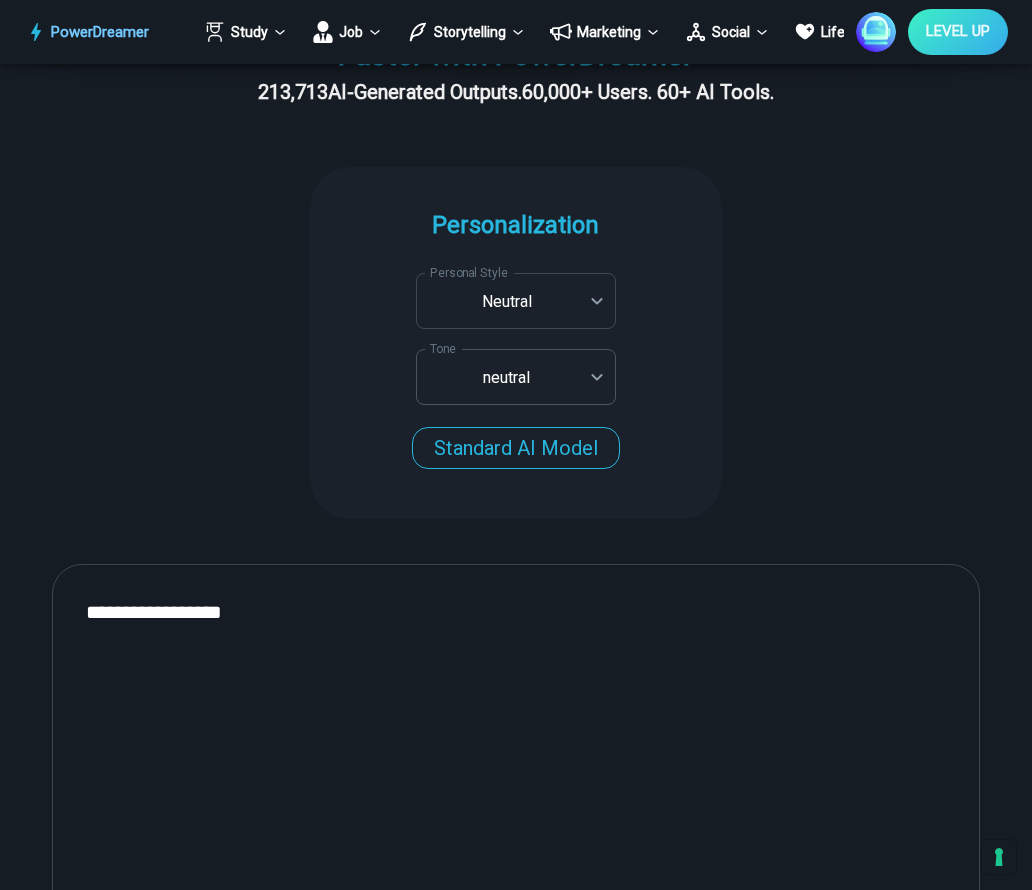click on "**********" at bounding box center [516, -84] 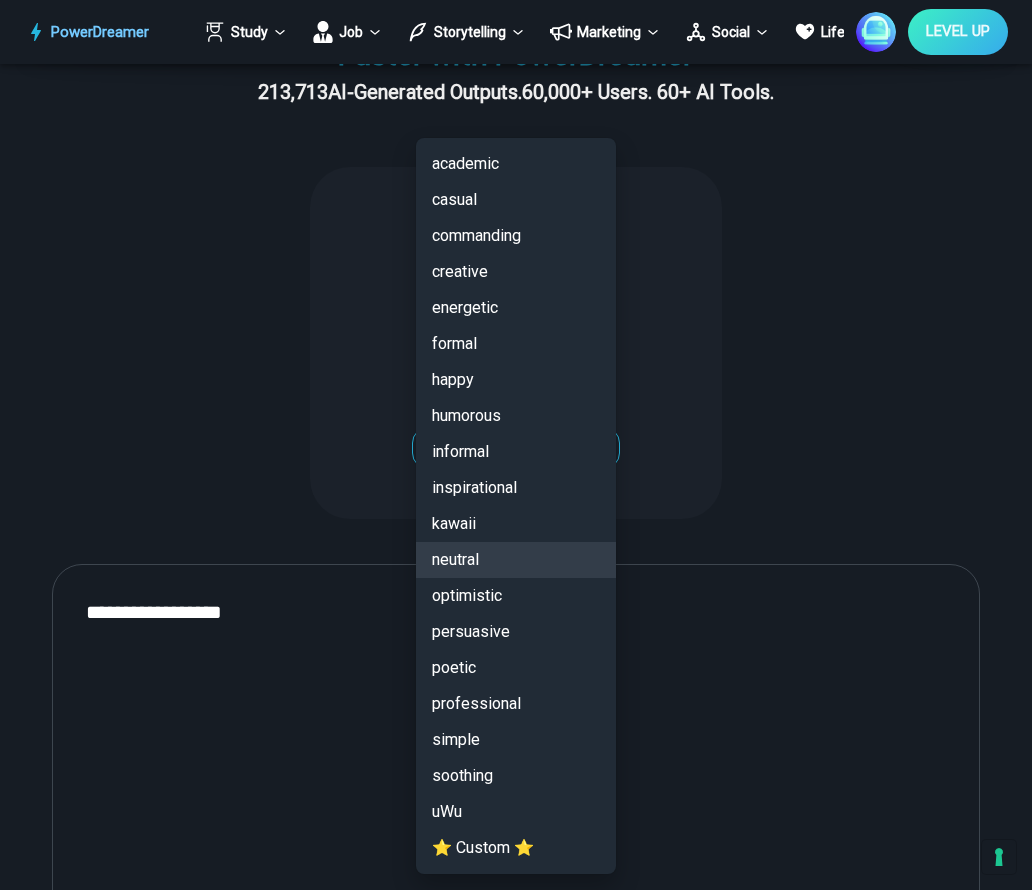 drag, startPoint x: 521, startPoint y: 238, endPoint x: 529, endPoint y: 248, distance: 12.806249 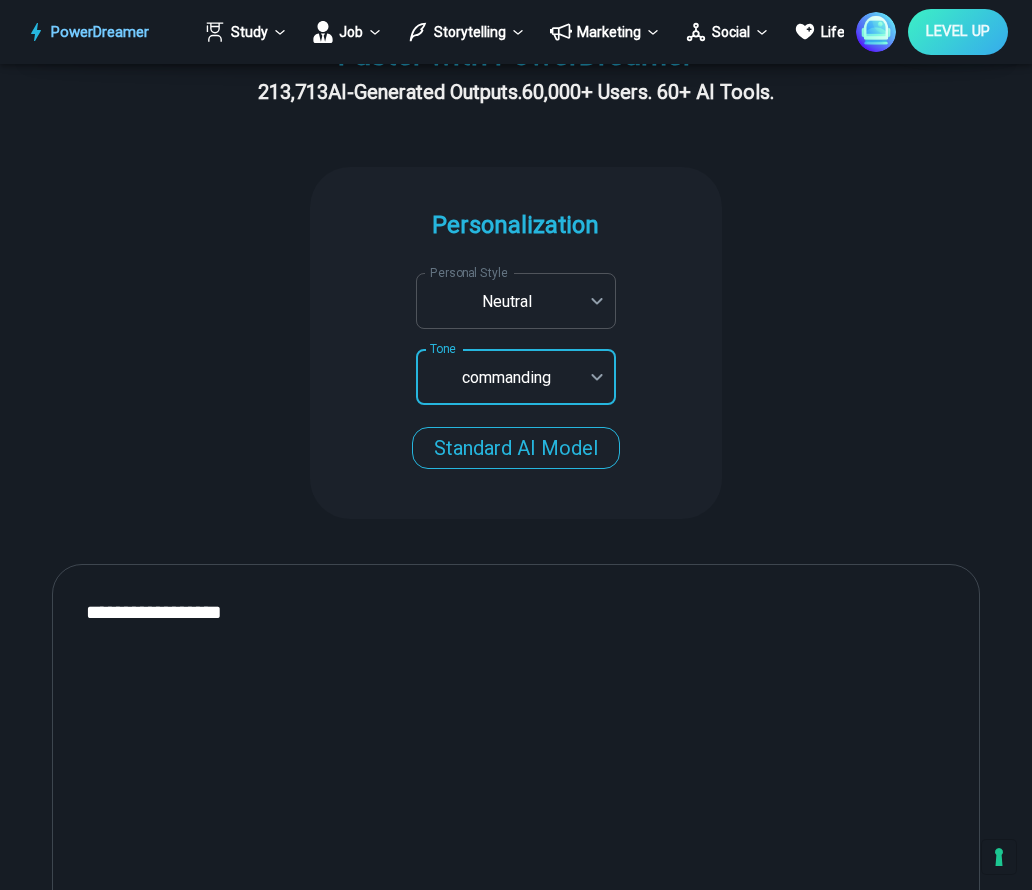 click on "**********" at bounding box center [516, -84] 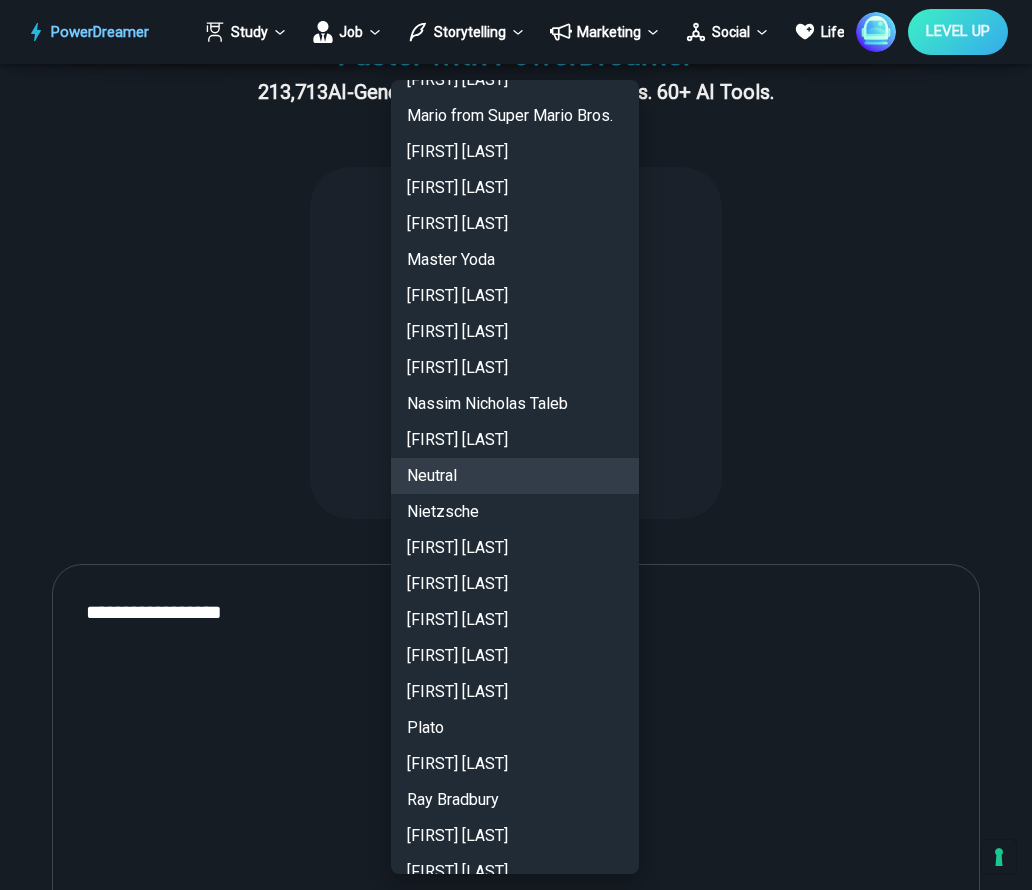 scroll, scrollTop: 2913, scrollLeft: 0, axis: vertical 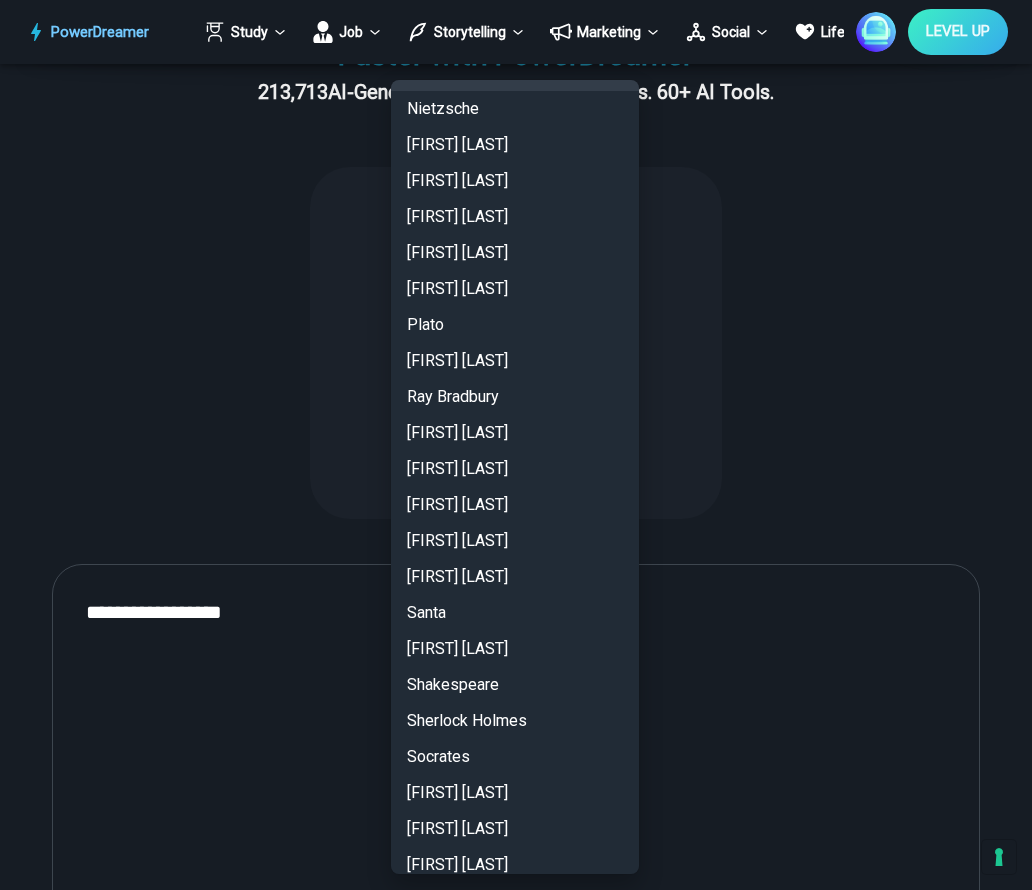 click on "[FIRST] [LAST]" at bounding box center (515, 865) 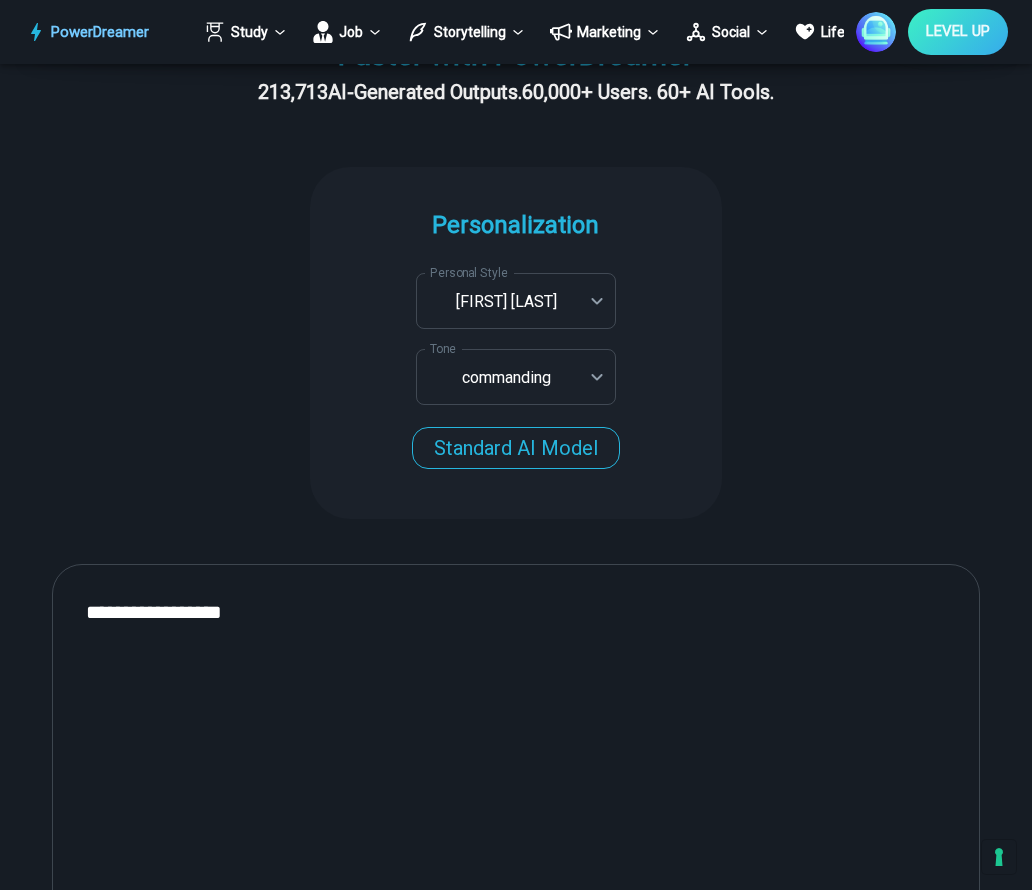 click on "**********" at bounding box center (516, 343) 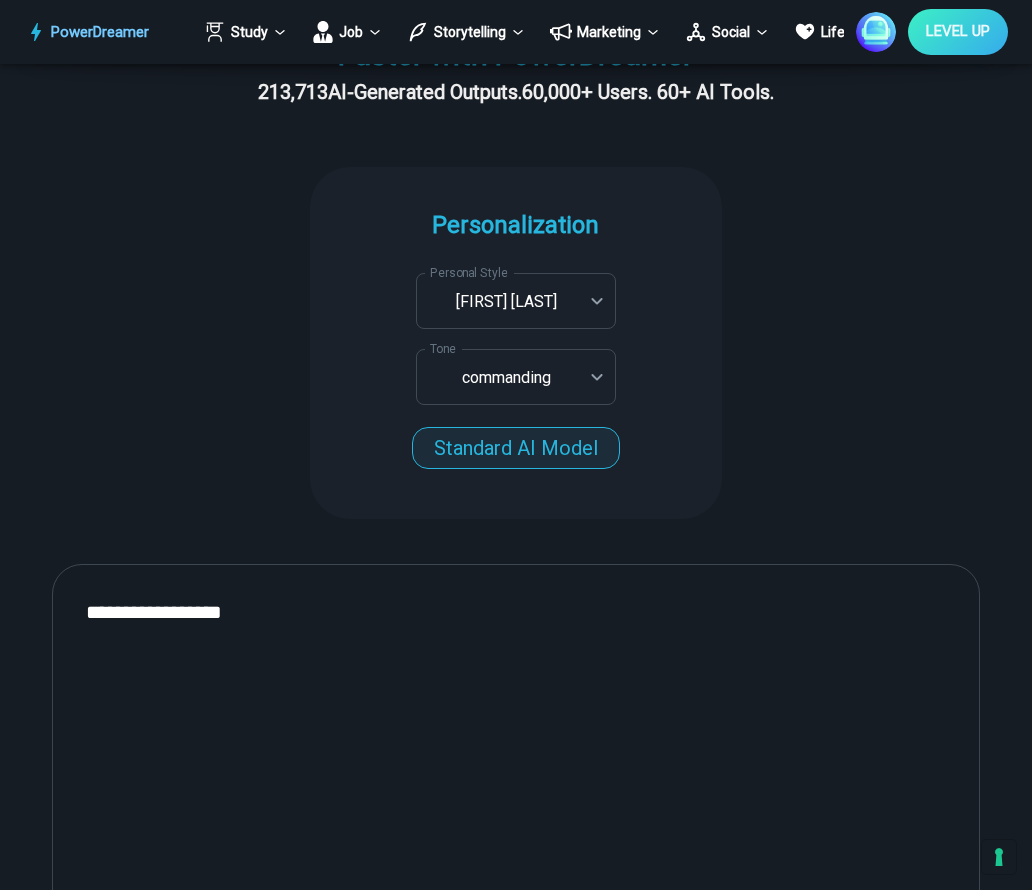 click on "Standard AI Model" at bounding box center [516, 448] 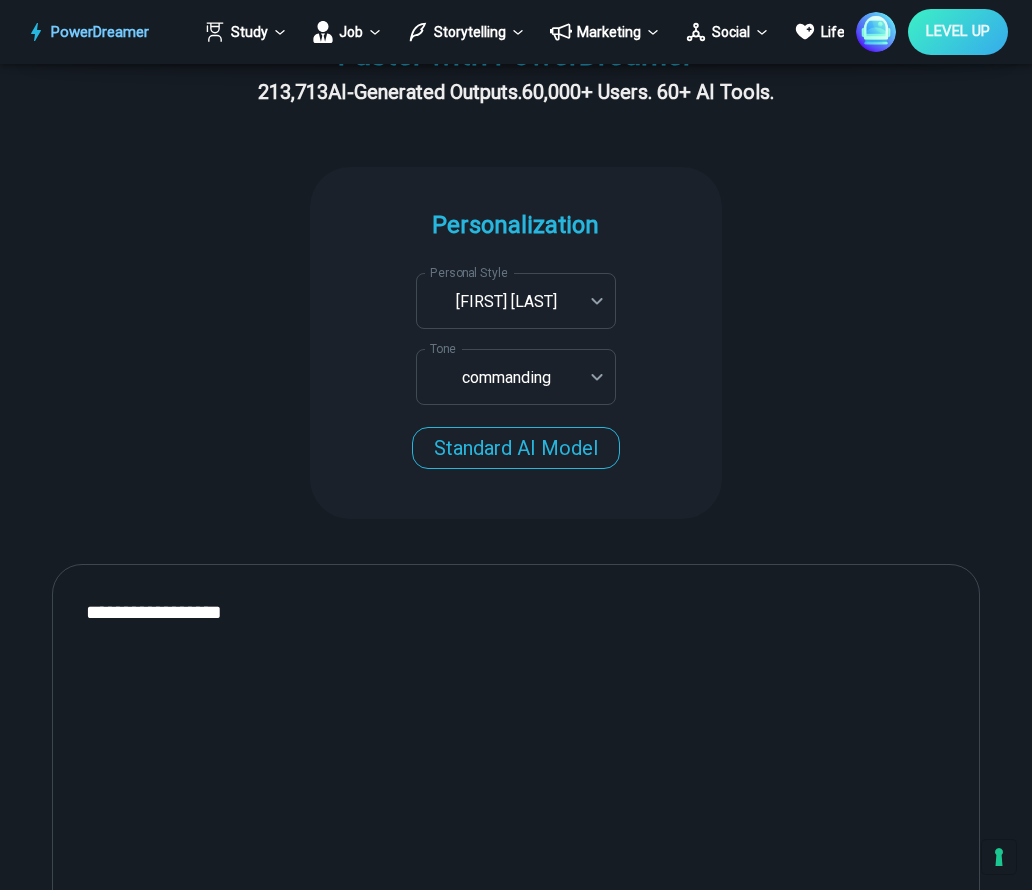 click on "**********" at bounding box center (516, 343) 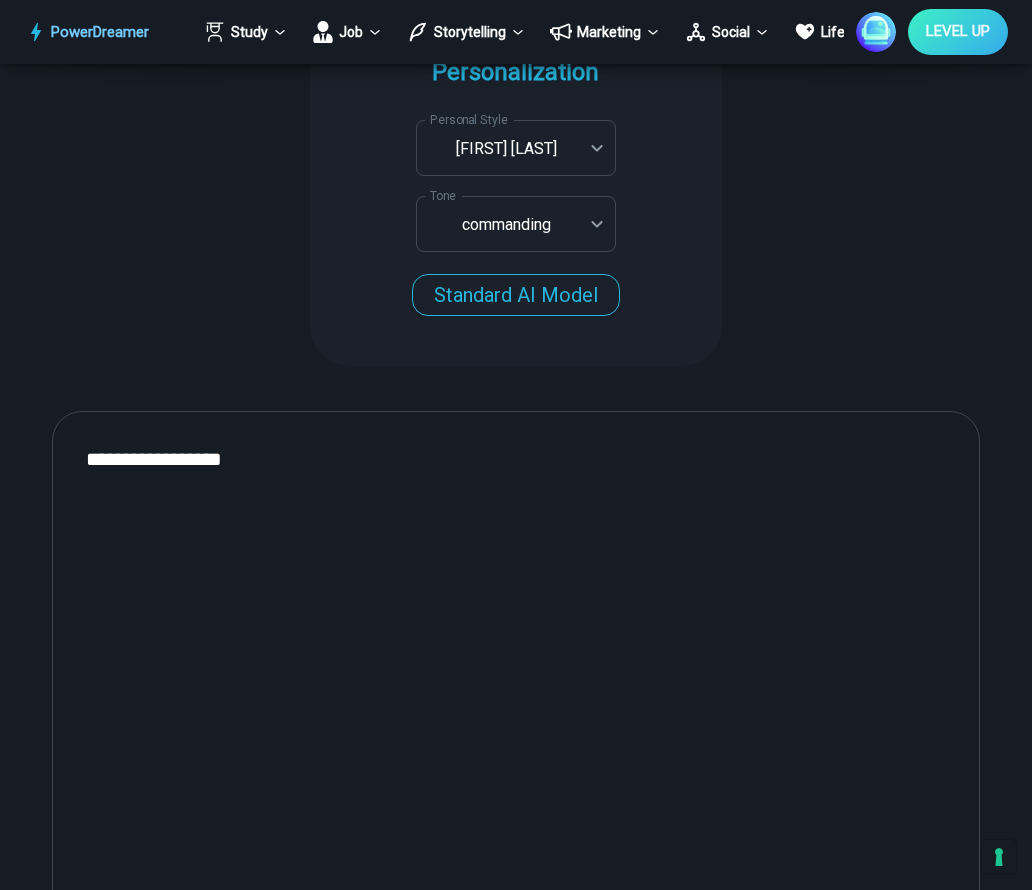 scroll, scrollTop: 1382, scrollLeft: 0, axis: vertical 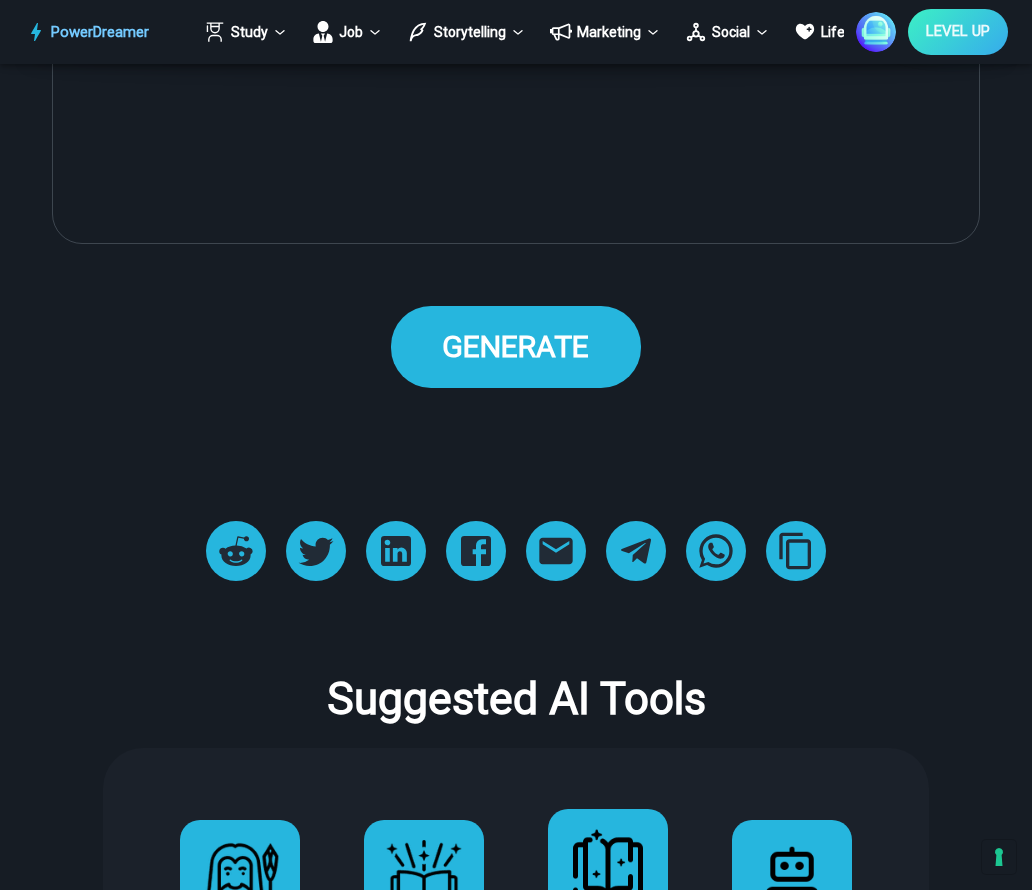 click on "GENERATE" at bounding box center [515, 346] 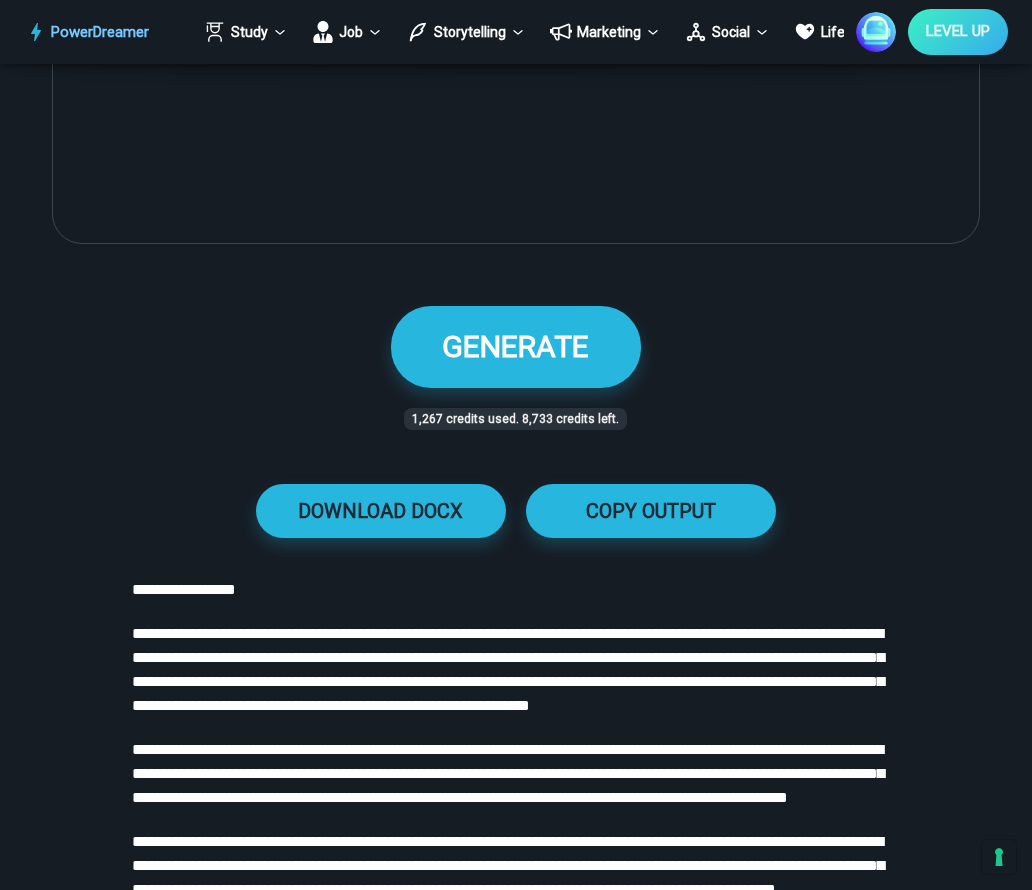 drag, startPoint x: 927, startPoint y: 640, endPoint x: 929, endPoint y: 596, distance: 44.04543 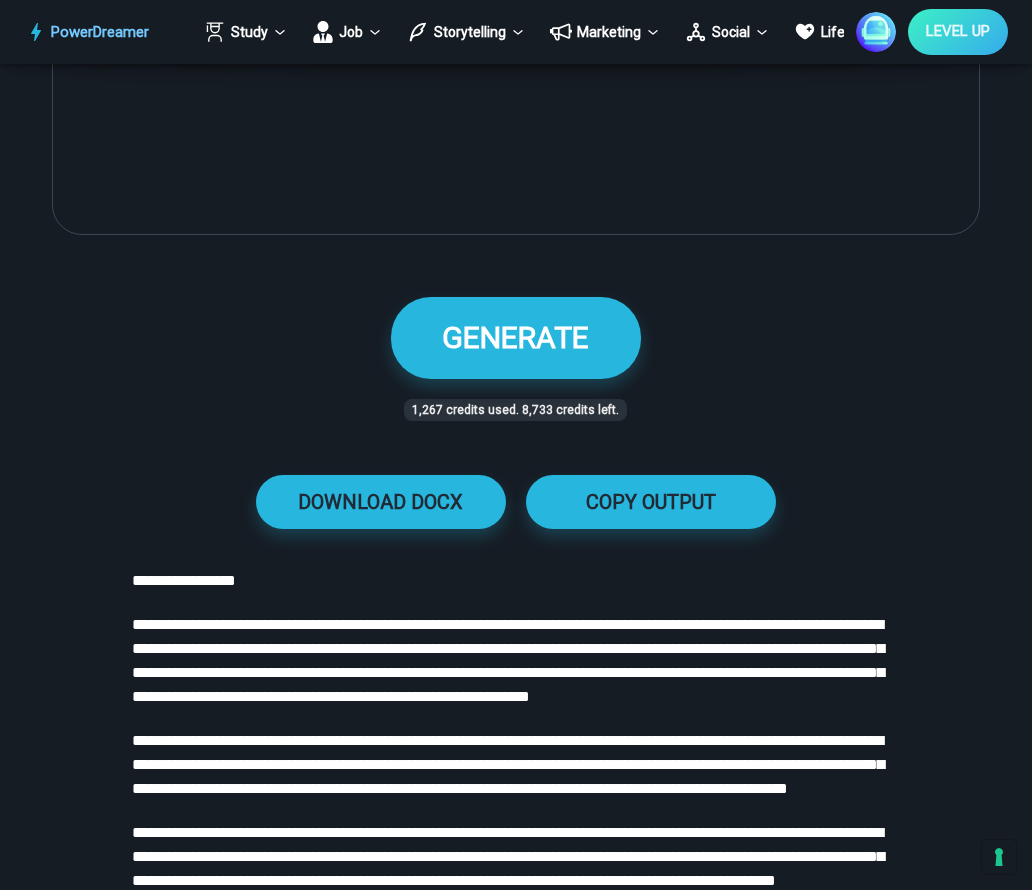 scroll, scrollTop: 1615, scrollLeft: 0, axis: vertical 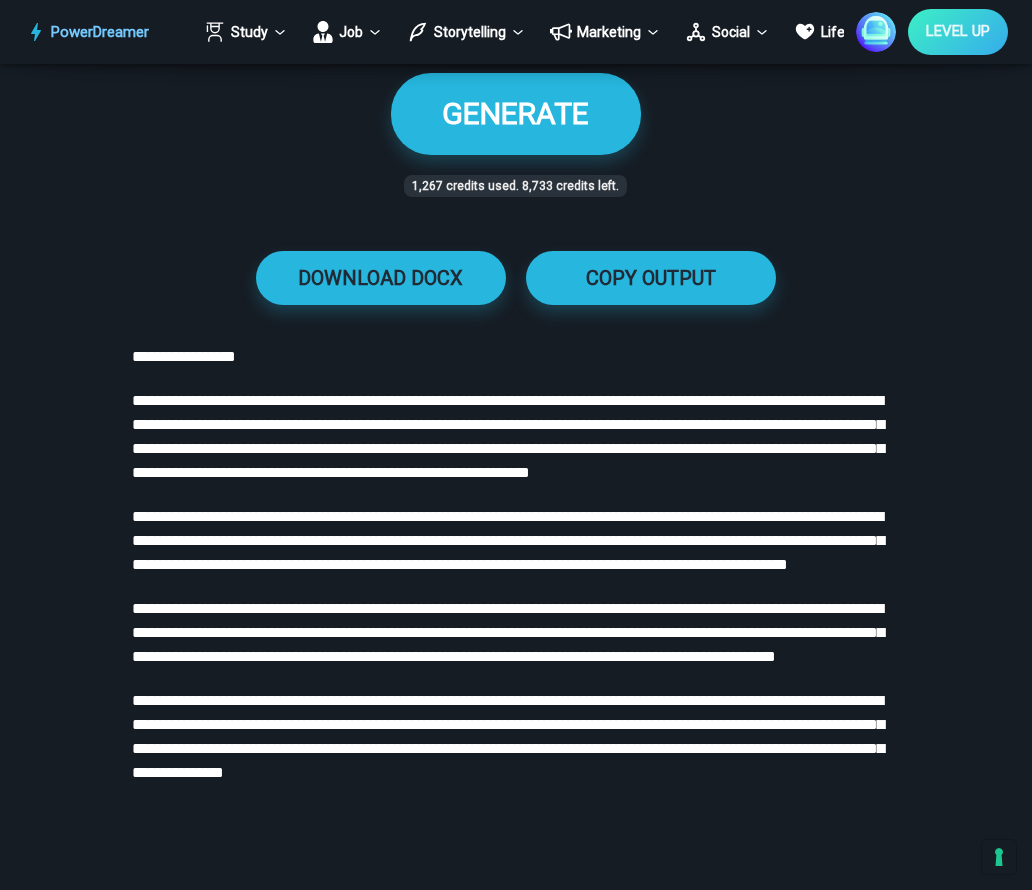 drag, startPoint x: 869, startPoint y: 183, endPoint x: 869, endPoint y: 240, distance: 57 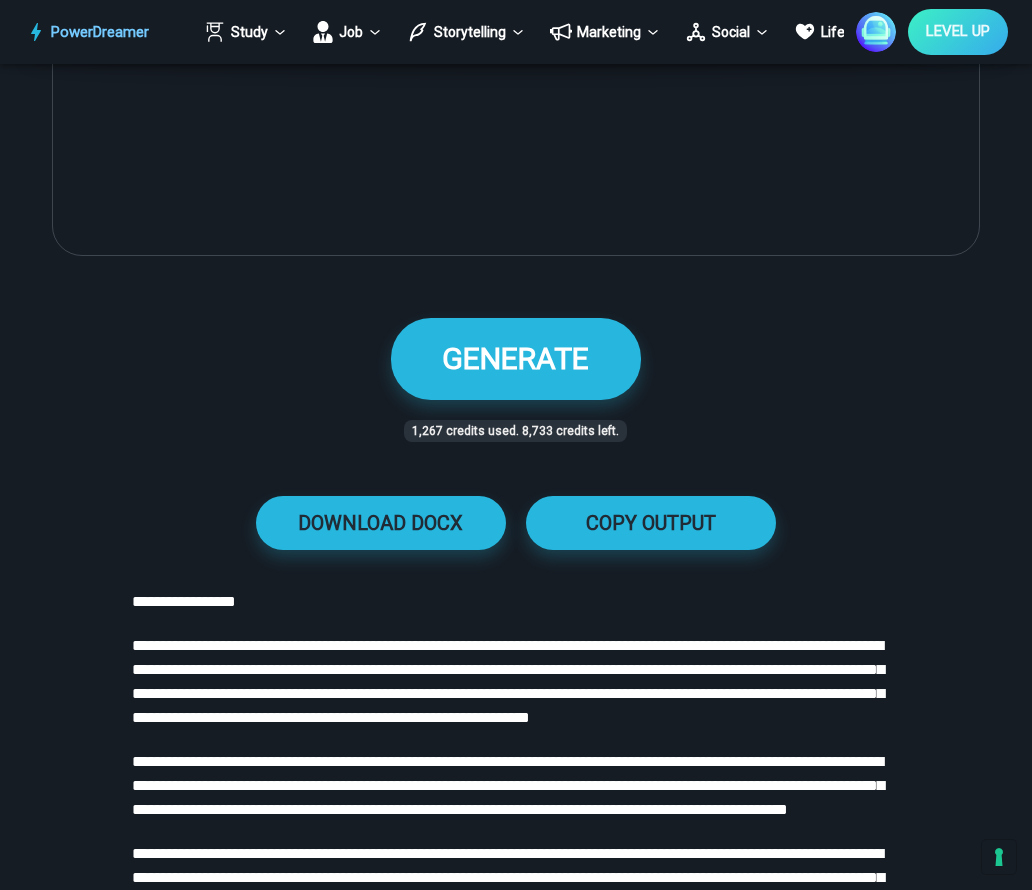 scroll, scrollTop: 685, scrollLeft: 0, axis: vertical 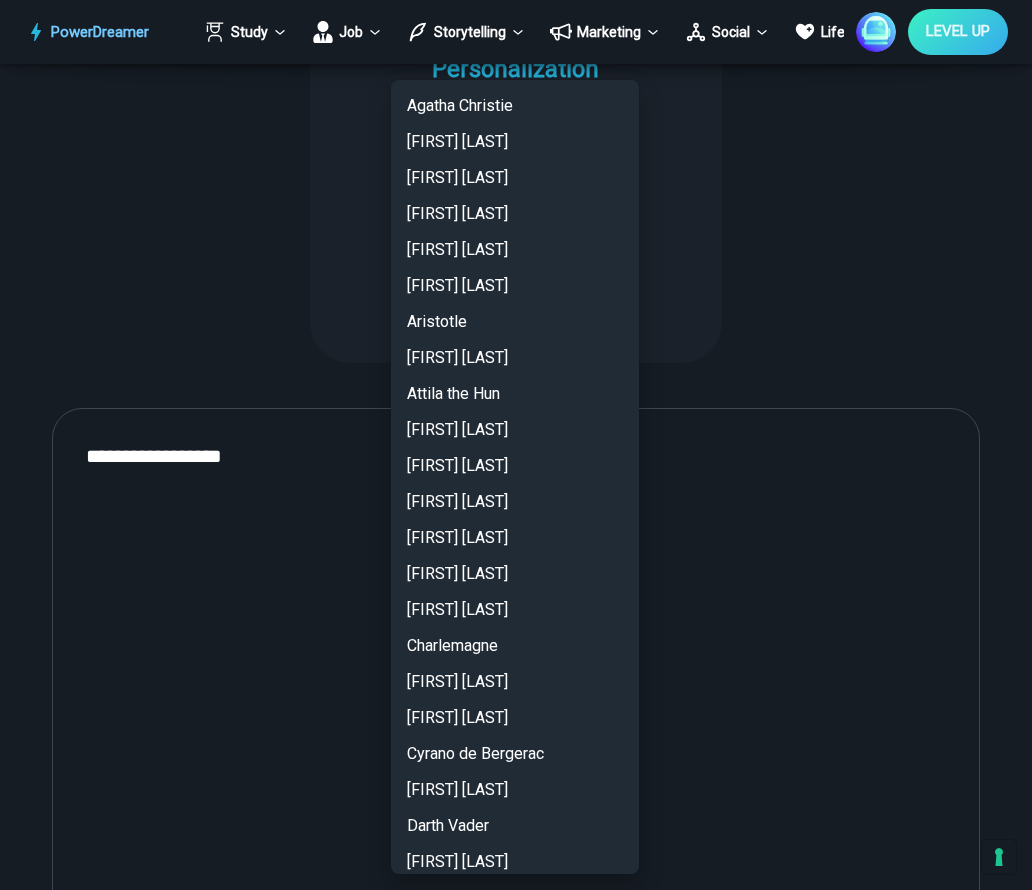 click on "**********" at bounding box center (516, -240) 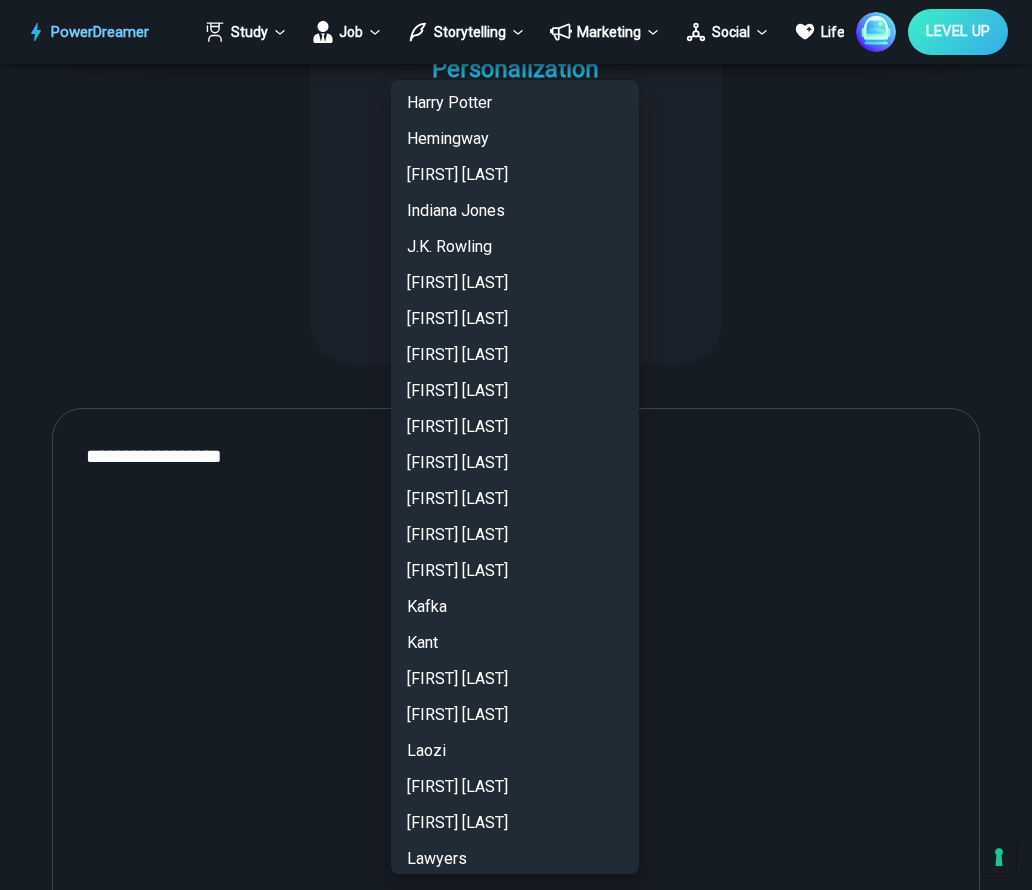 scroll, scrollTop: 724, scrollLeft: 0, axis: vertical 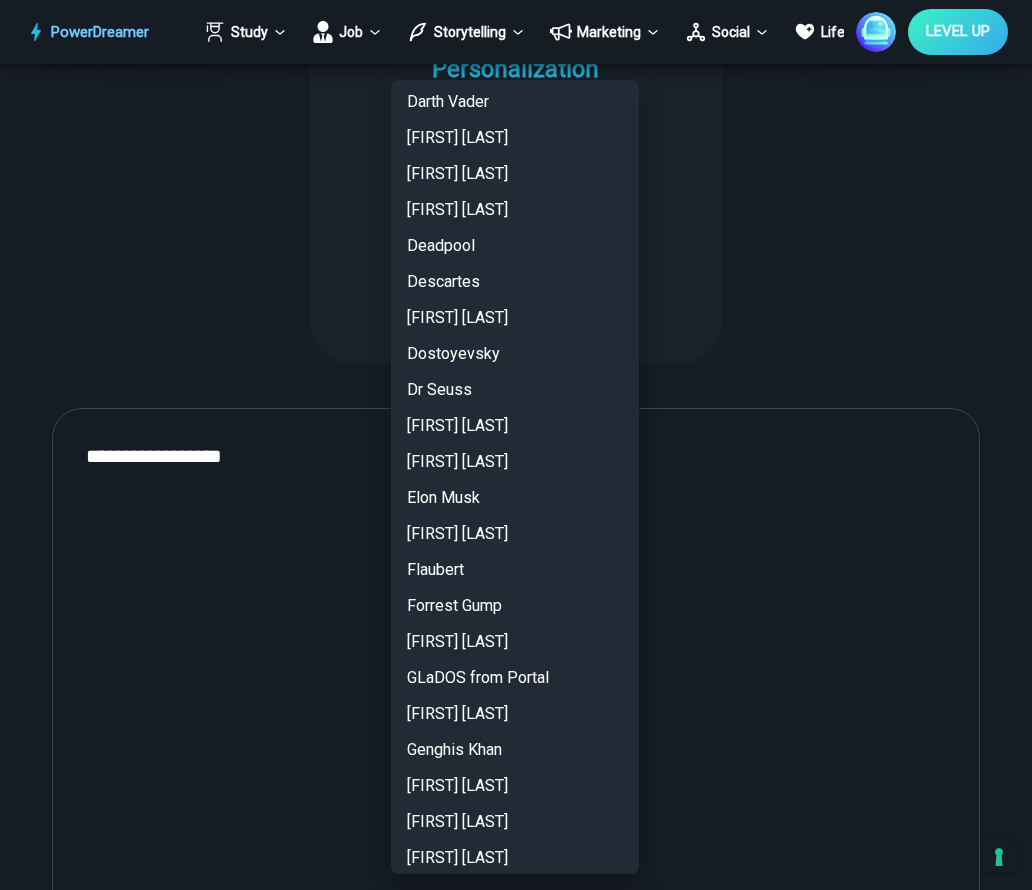 click on "[FIRST] [LAST]" at bounding box center [515, 534] 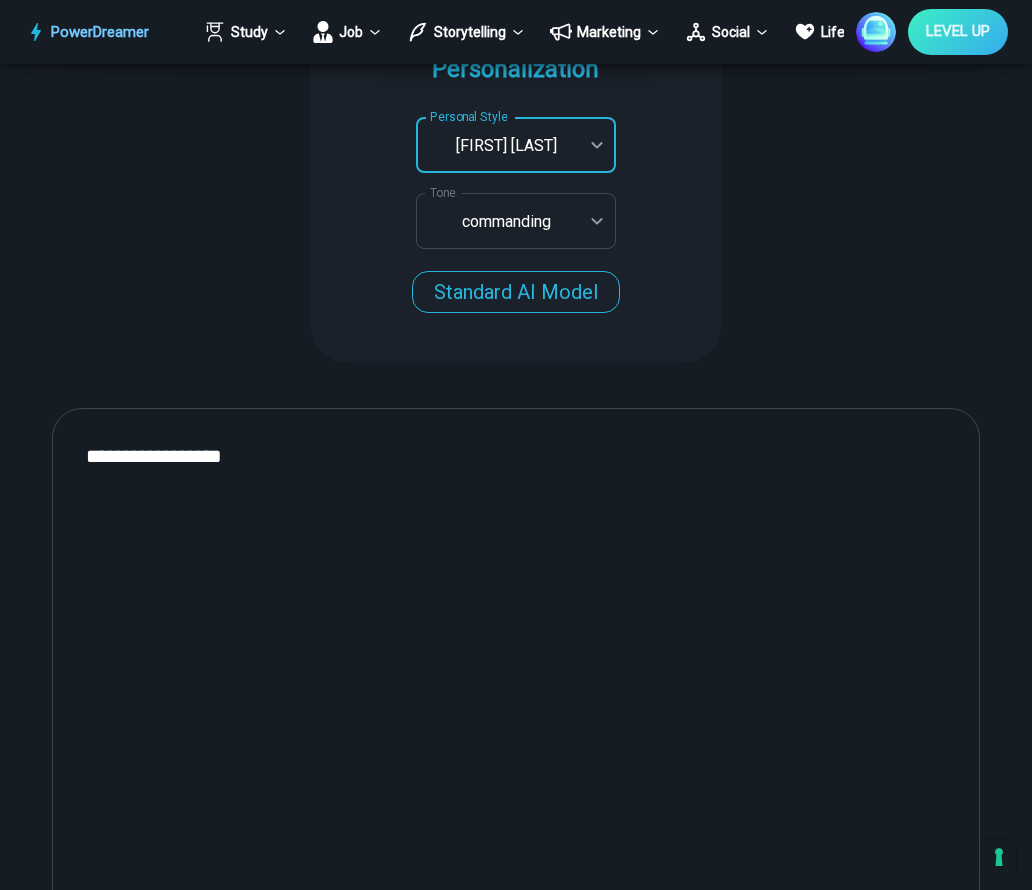 click on "**********" at bounding box center [516, 187] 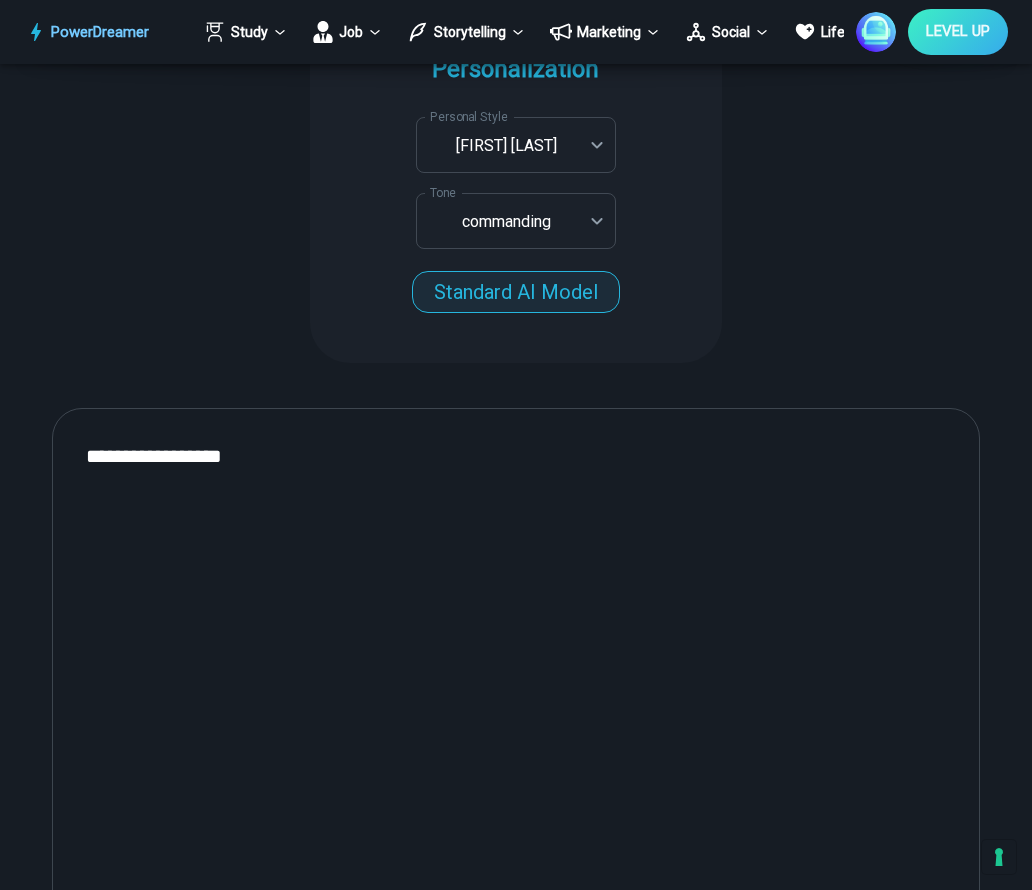 click on "Standard AI Model" at bounding box center (516, 292) 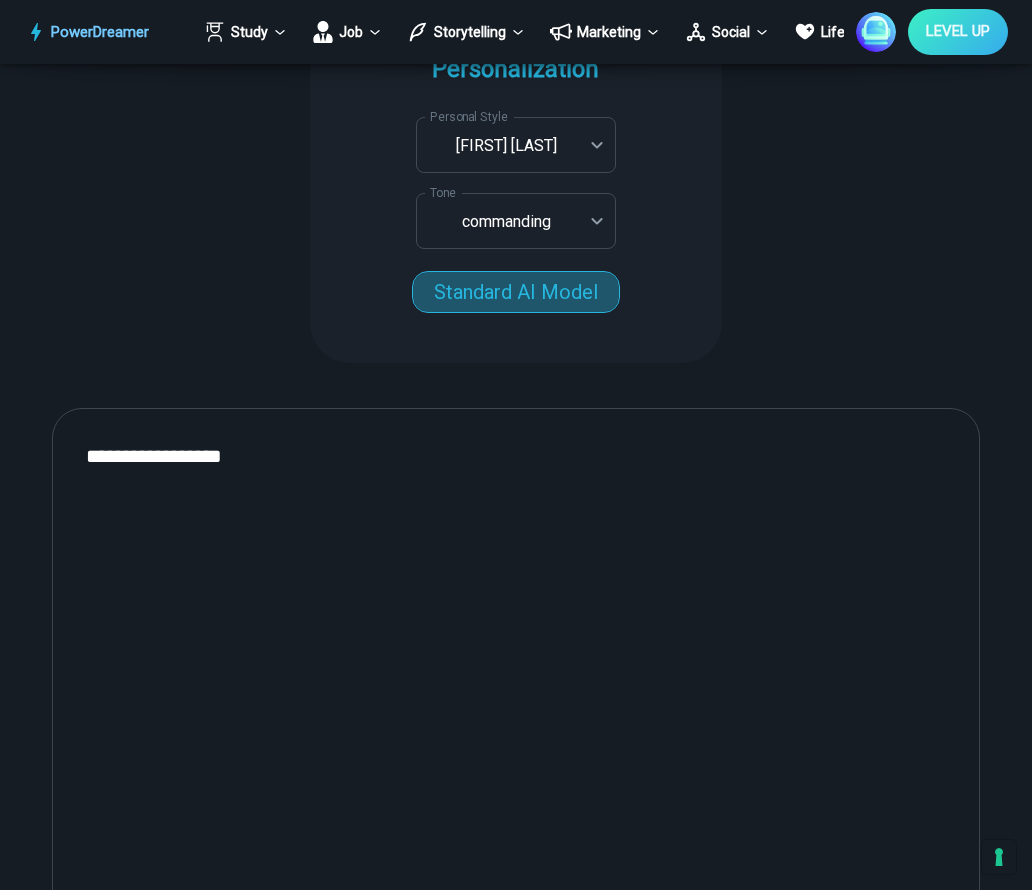click on "Standard AI Model" at bounding box center [516, 292] 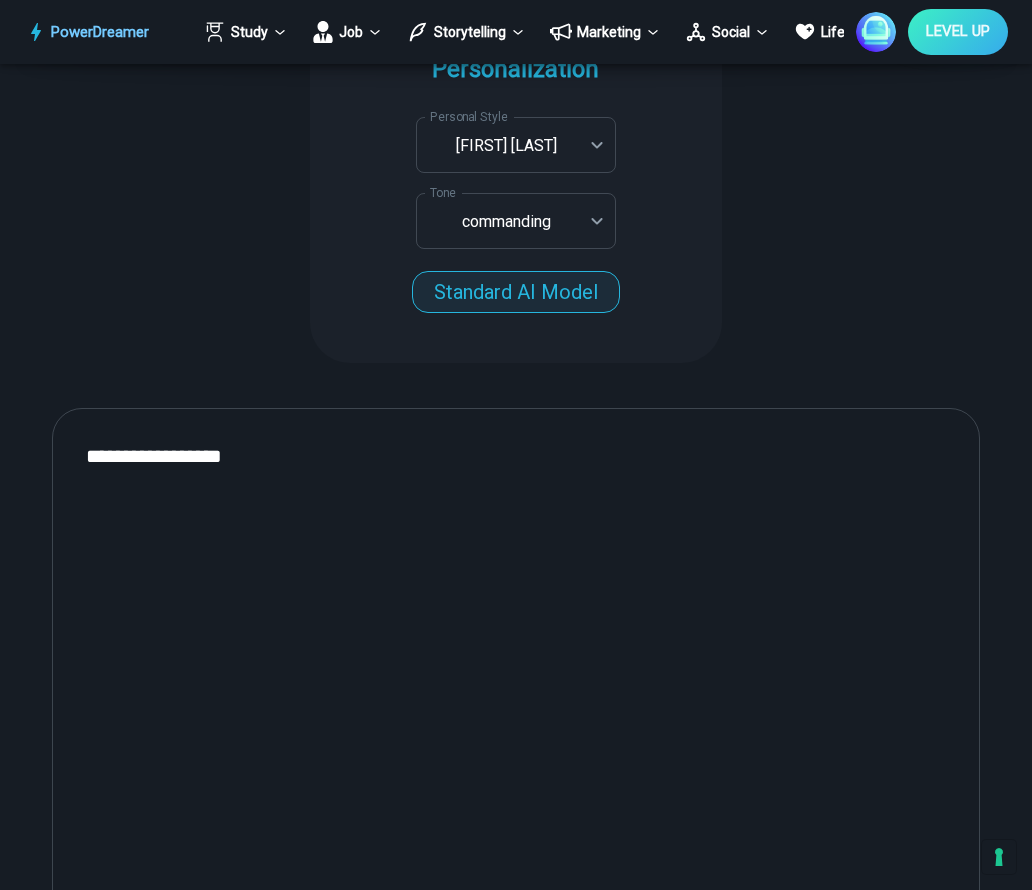 click on "Standard AI Model" at bounding box center (516, 292) 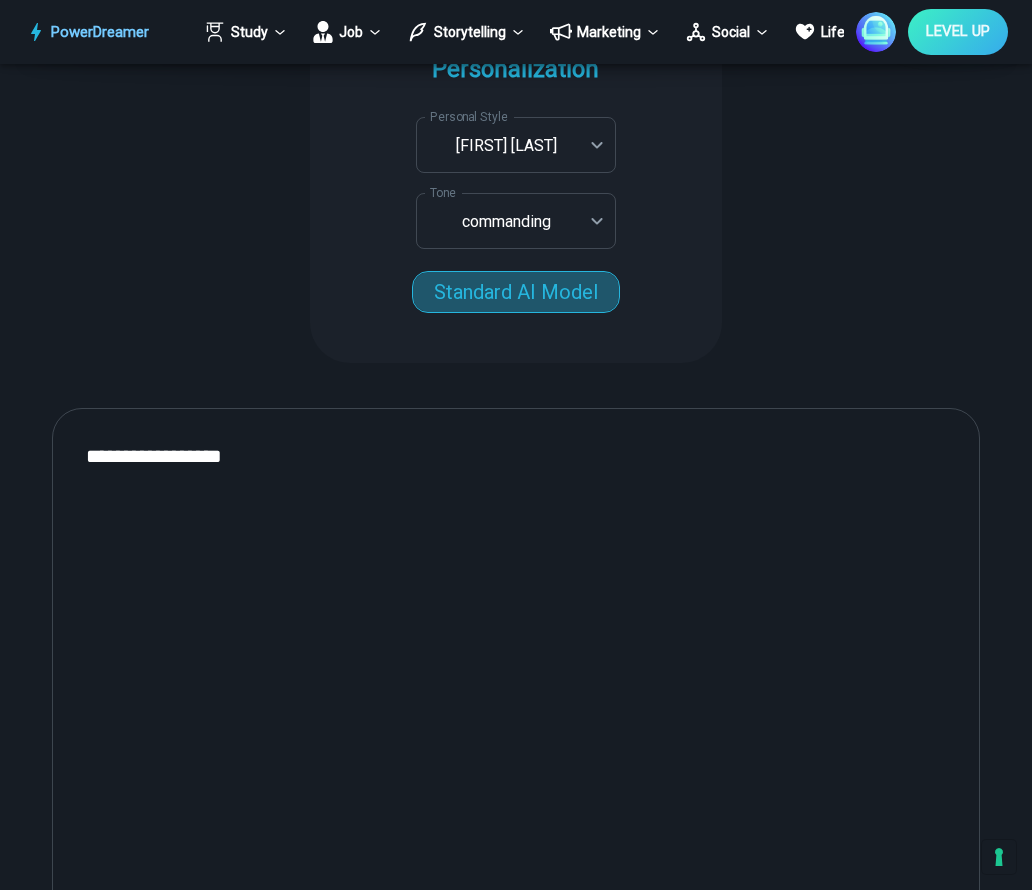 click on "Standard AI Model" at bounding box center [516, 292] 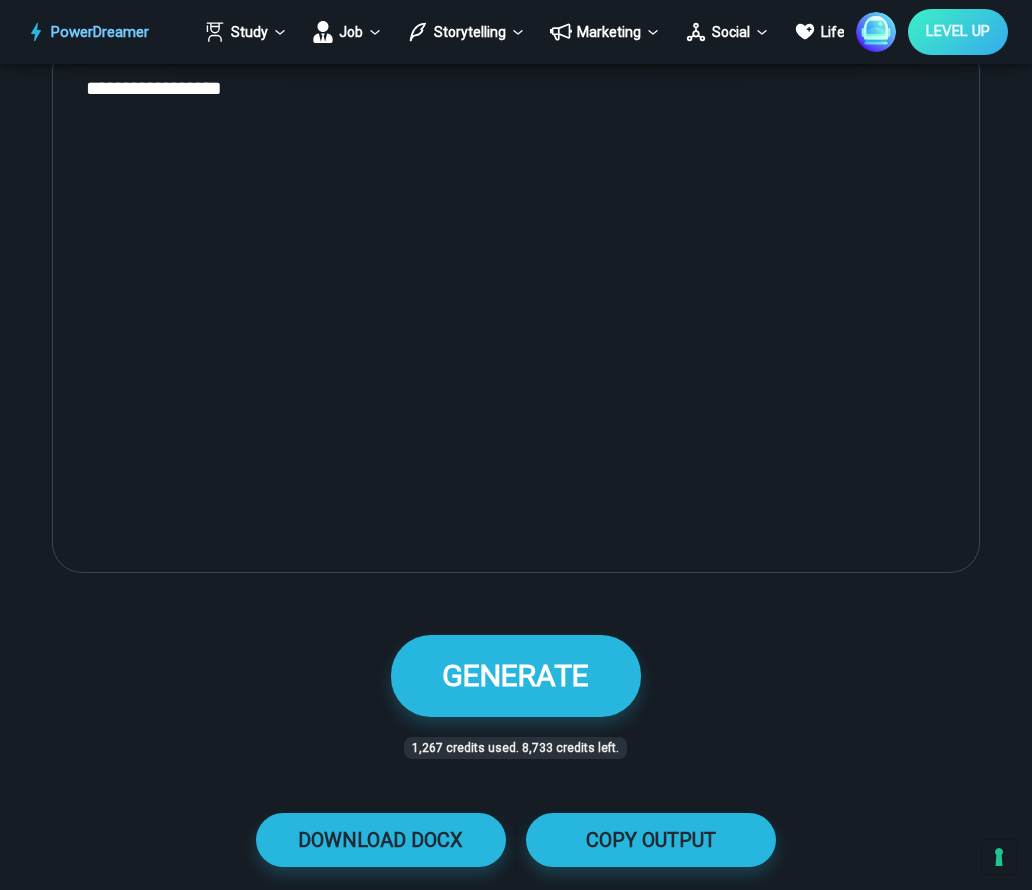 scroll, scrollTop: 1129, scrollLeft: 0, axis: vertical 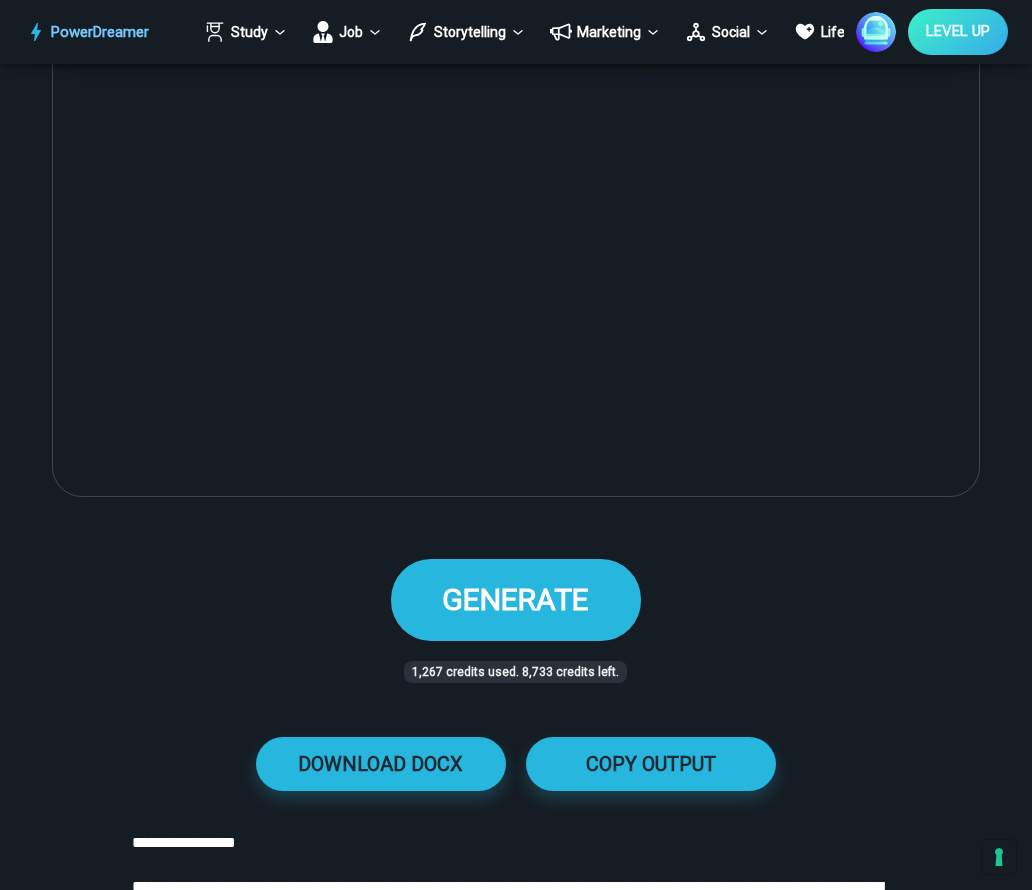 click on "GENERATE" at bounding box center (515, 599) 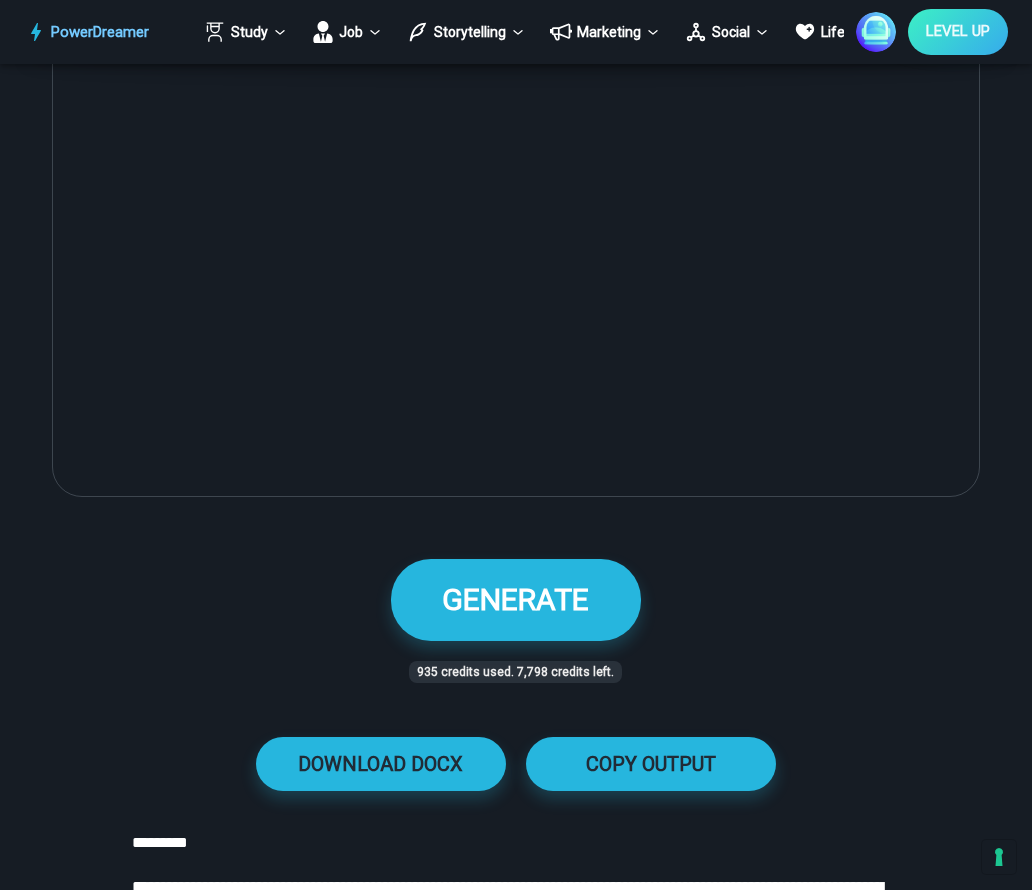 scroll, scrollTop: 1592, scrollLeft: 0, axis: vertical 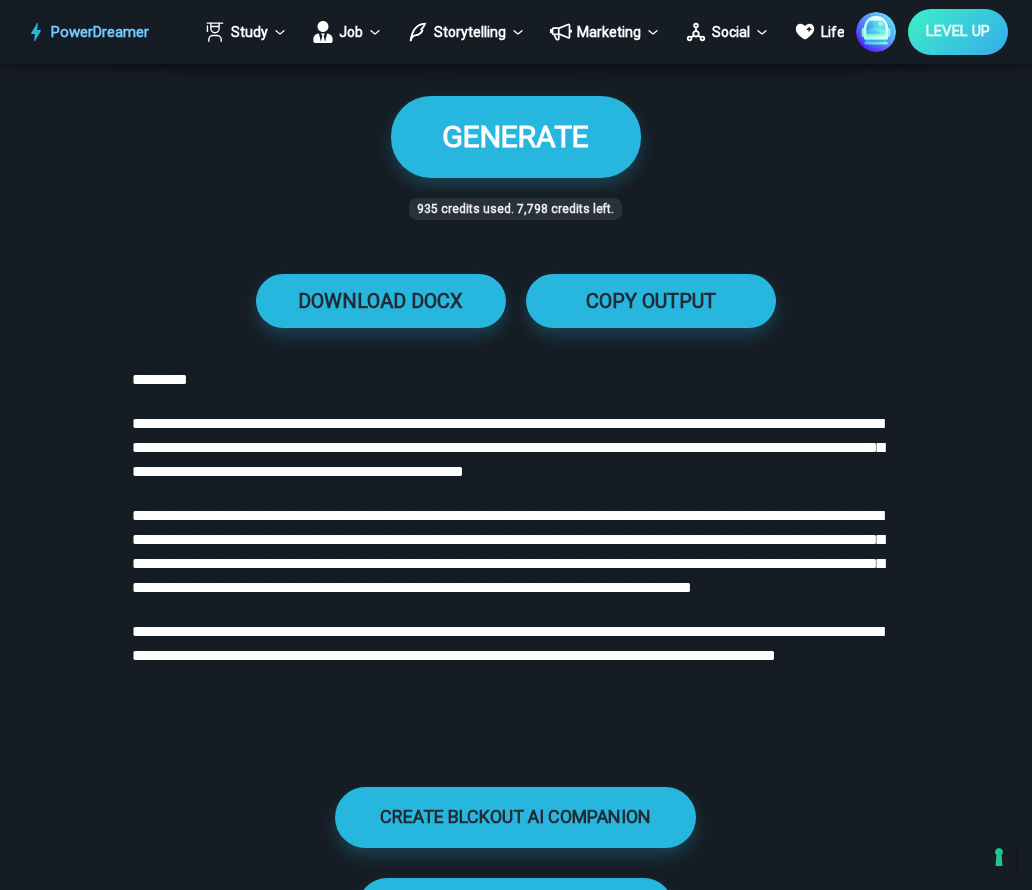 drag, startPoint x: 871, startPoint y: 219, endPoint x: 870, endPoint y: 298, distance: 79.00633 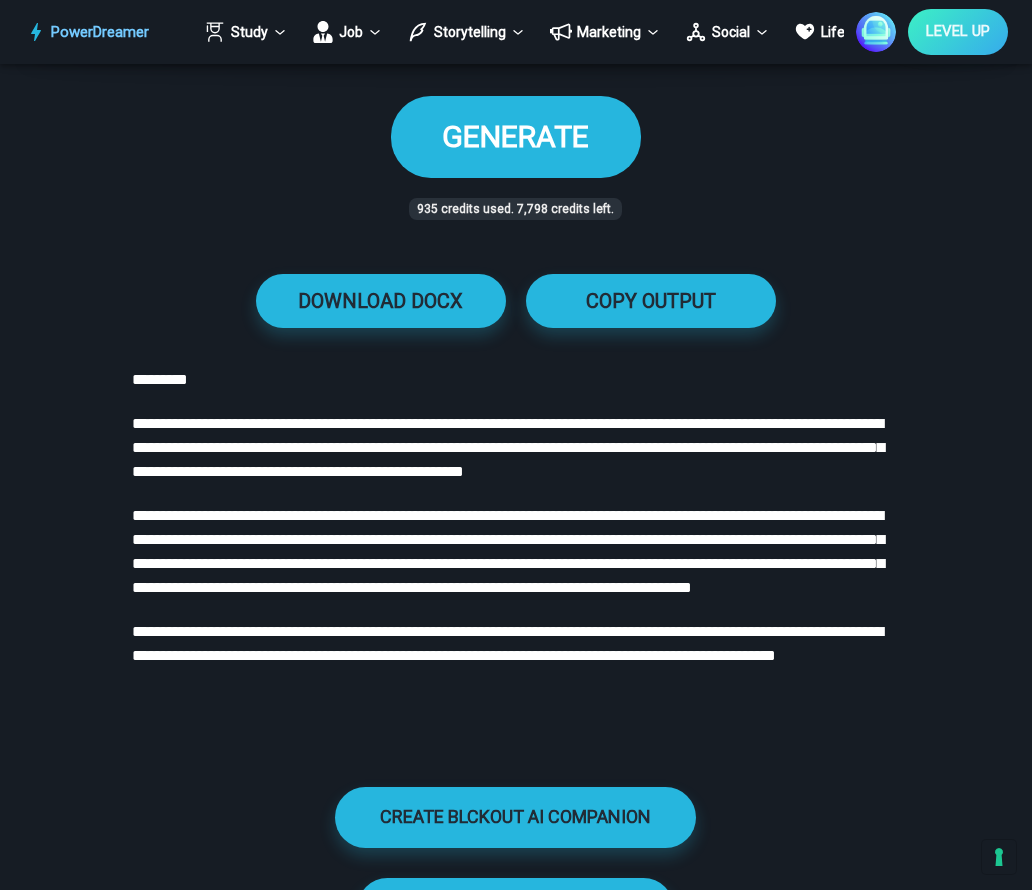 click on "GENERATE" at bounding box center [515, 136] 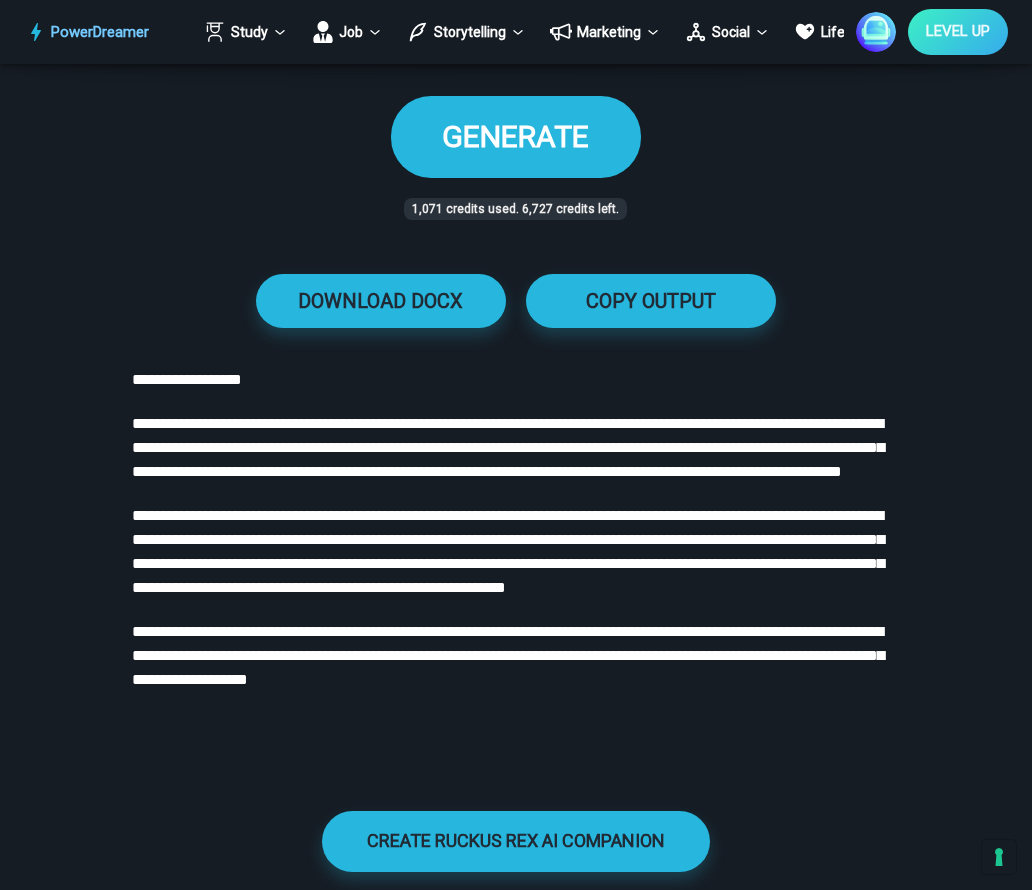 click on "GENERATE" at bounding box center [516, 136] 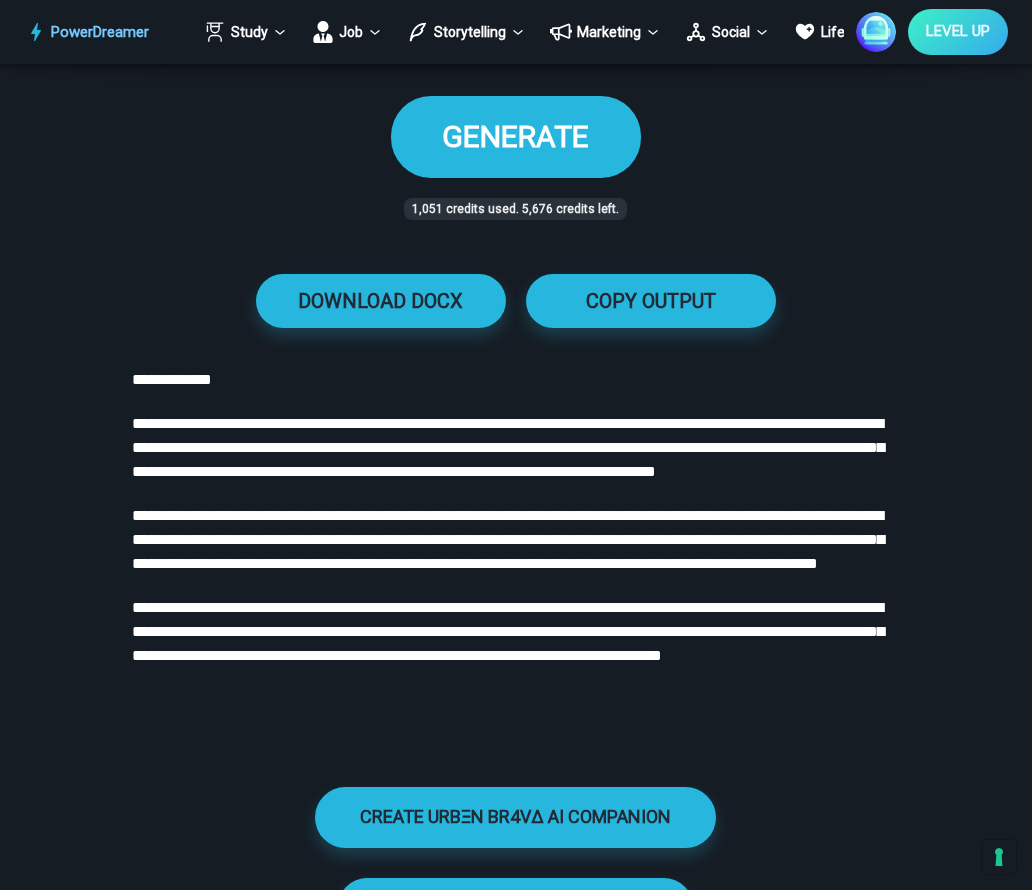 click on "GENERATE" at bounding box center [515, 136] 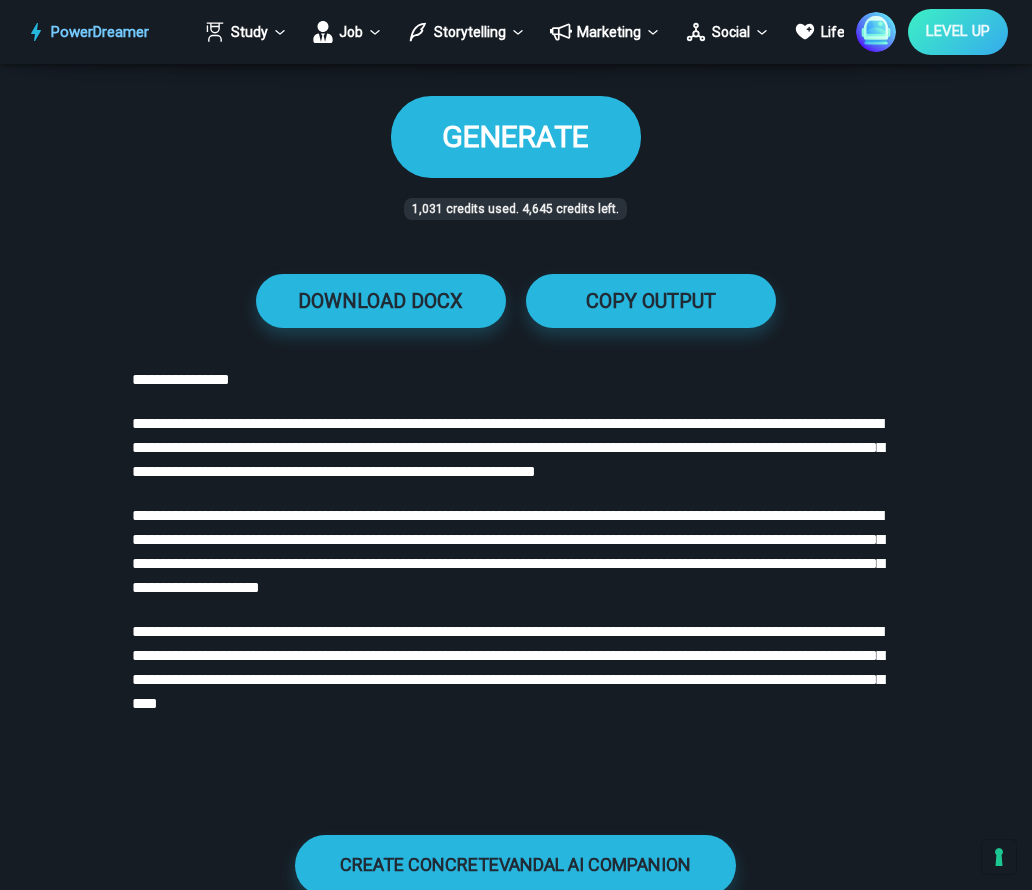 click on "GENERATE" at bounding box center [516, 136] 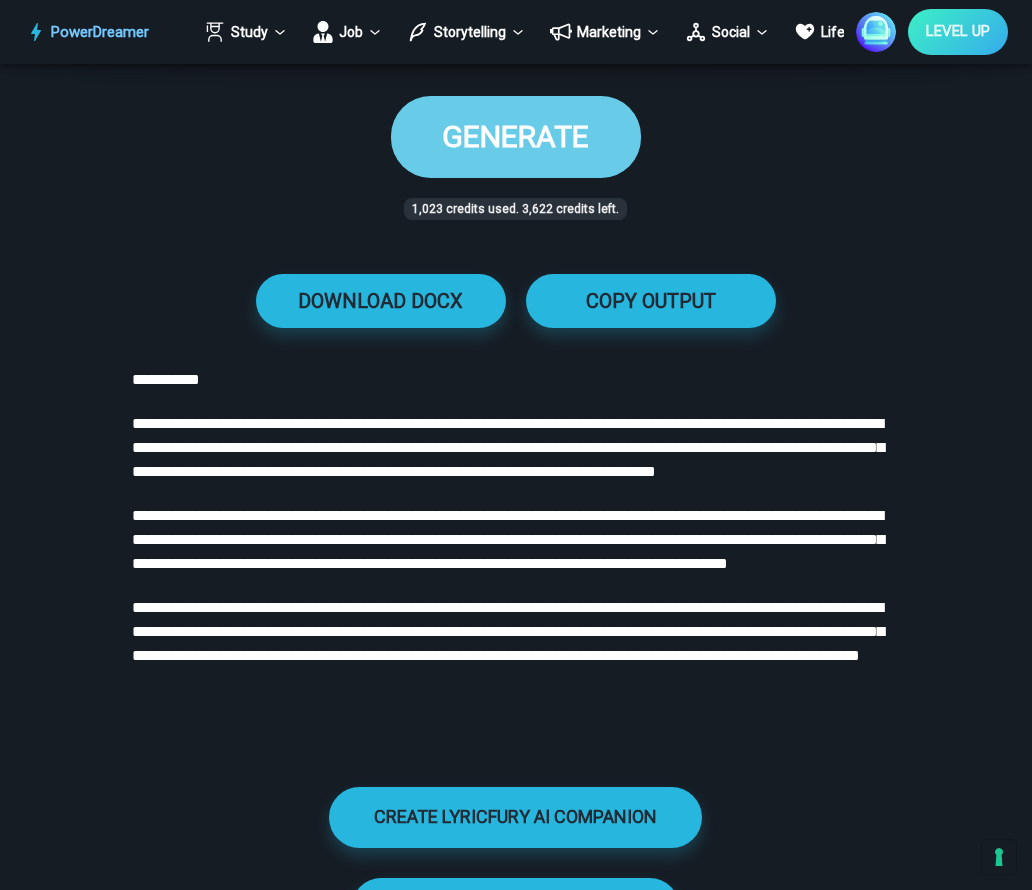 click on "GENERATE" at bounding box center (515, 136) 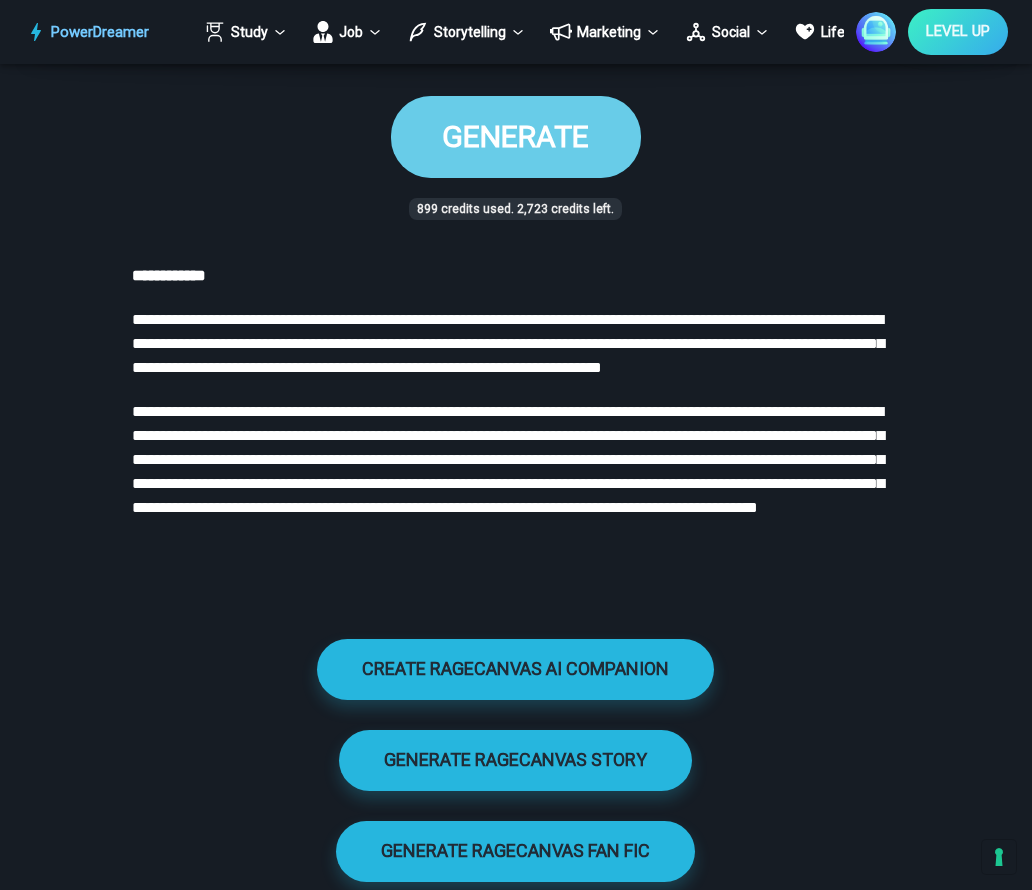 click on "GENERATE" at bounding box center [515, 136] 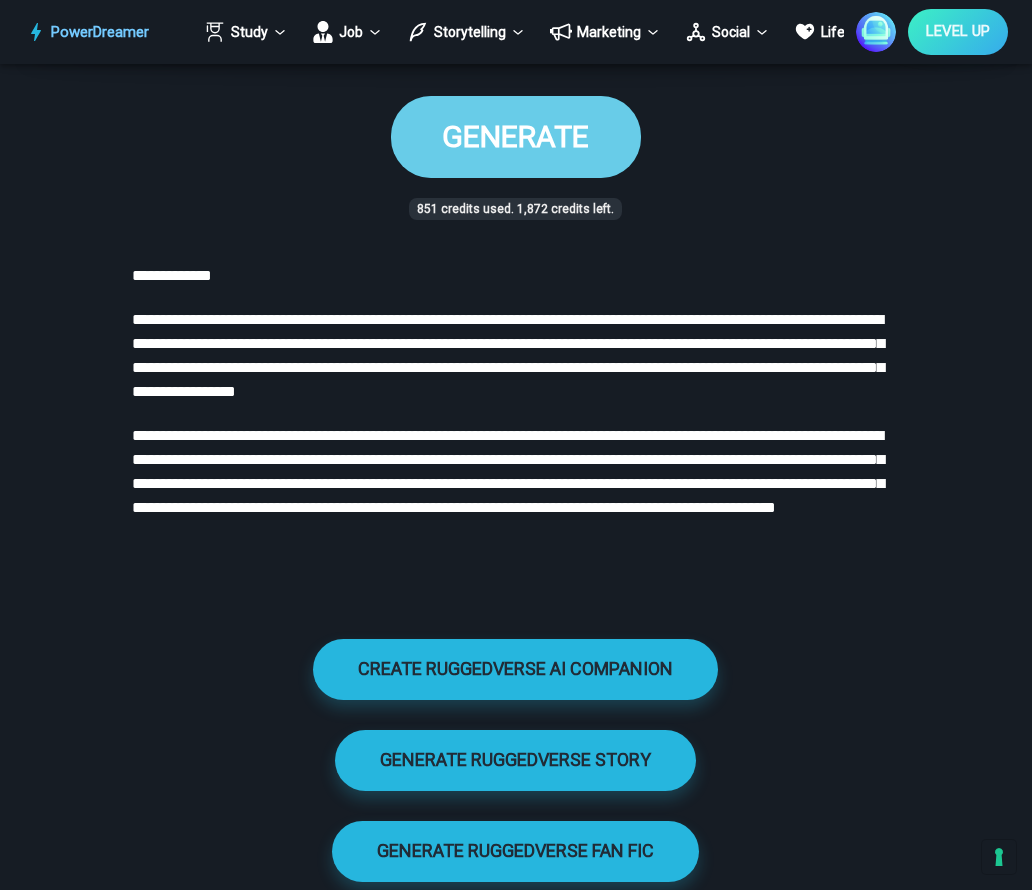 click on "GENERATE" at bounding box center (516, 136) 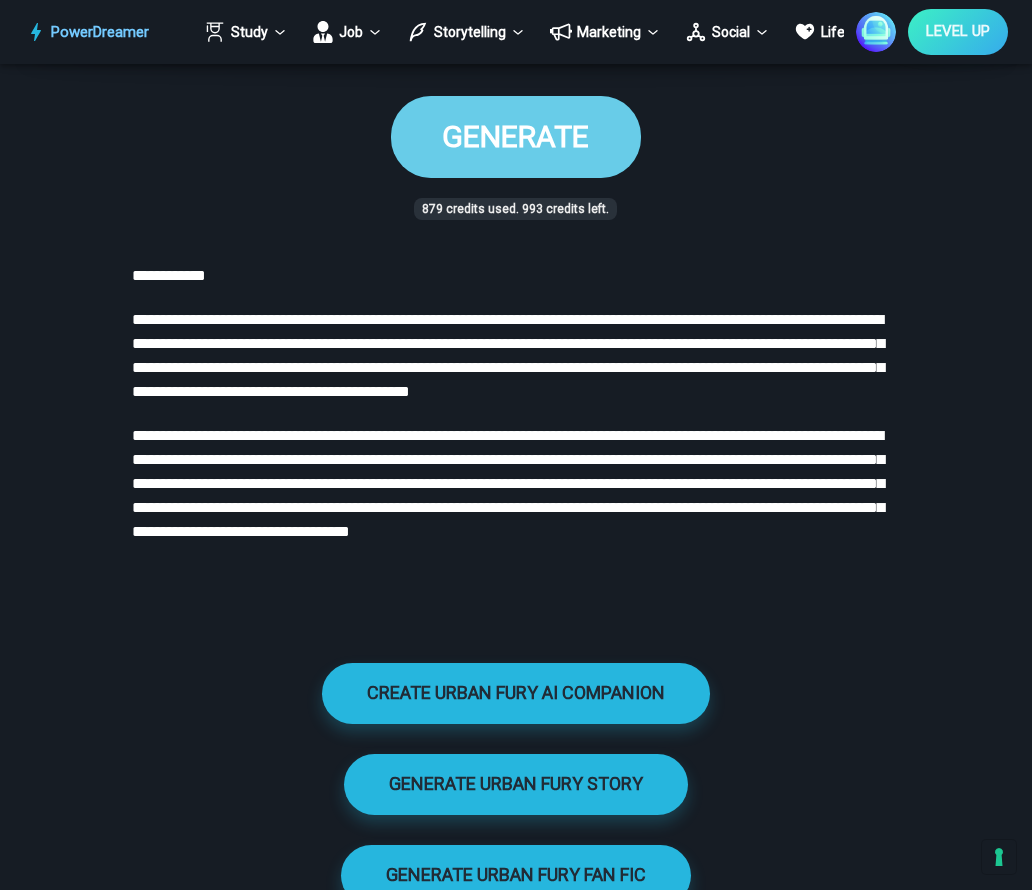 click on "GENERATE" at bounding box center (516, 136) 